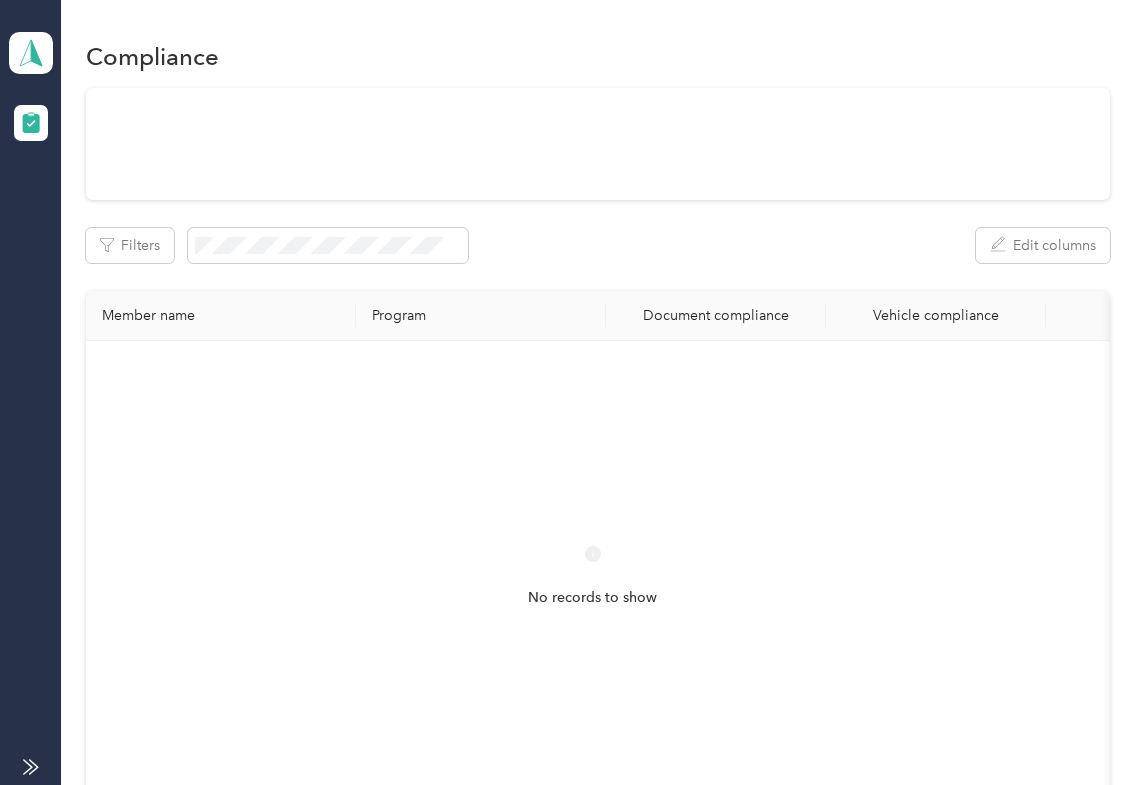 scroll, scrollTop: 0, scrollLeft: 0, axis: both 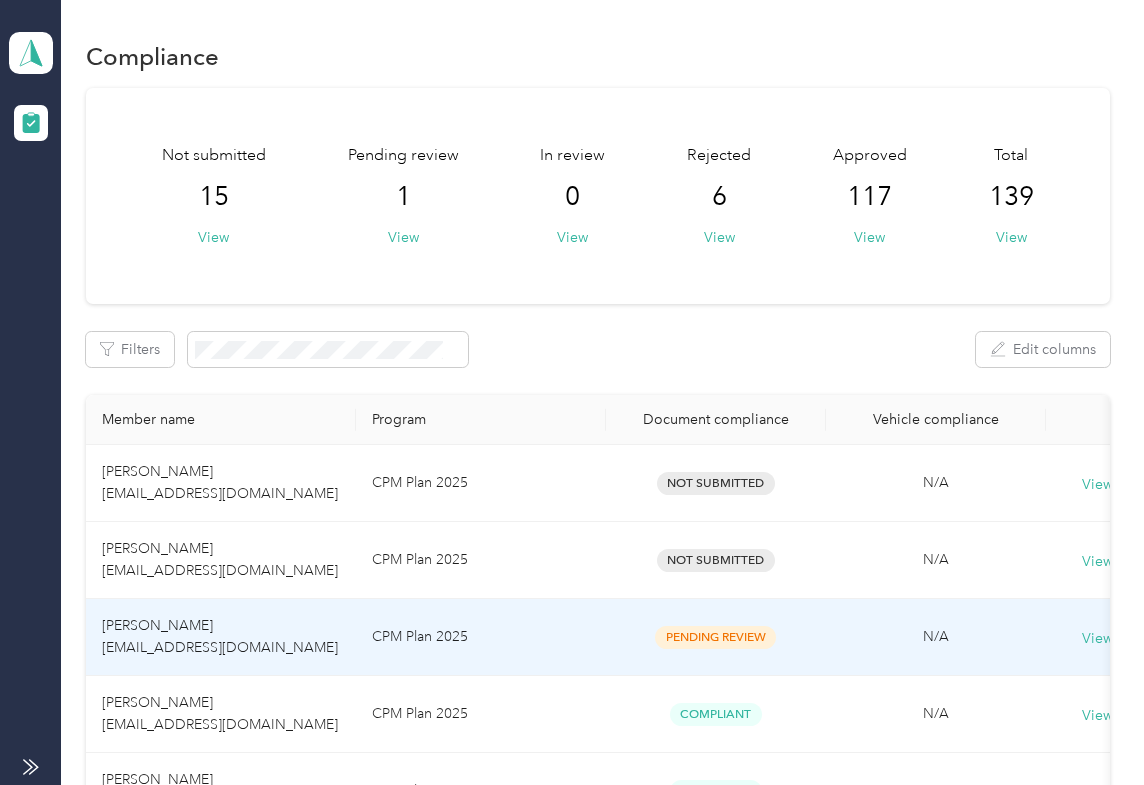 click on "[PERSON_NAME]
[EMAIL_ADDRESS][DOMAIN_NAME]" at bounding box center [221, 637] 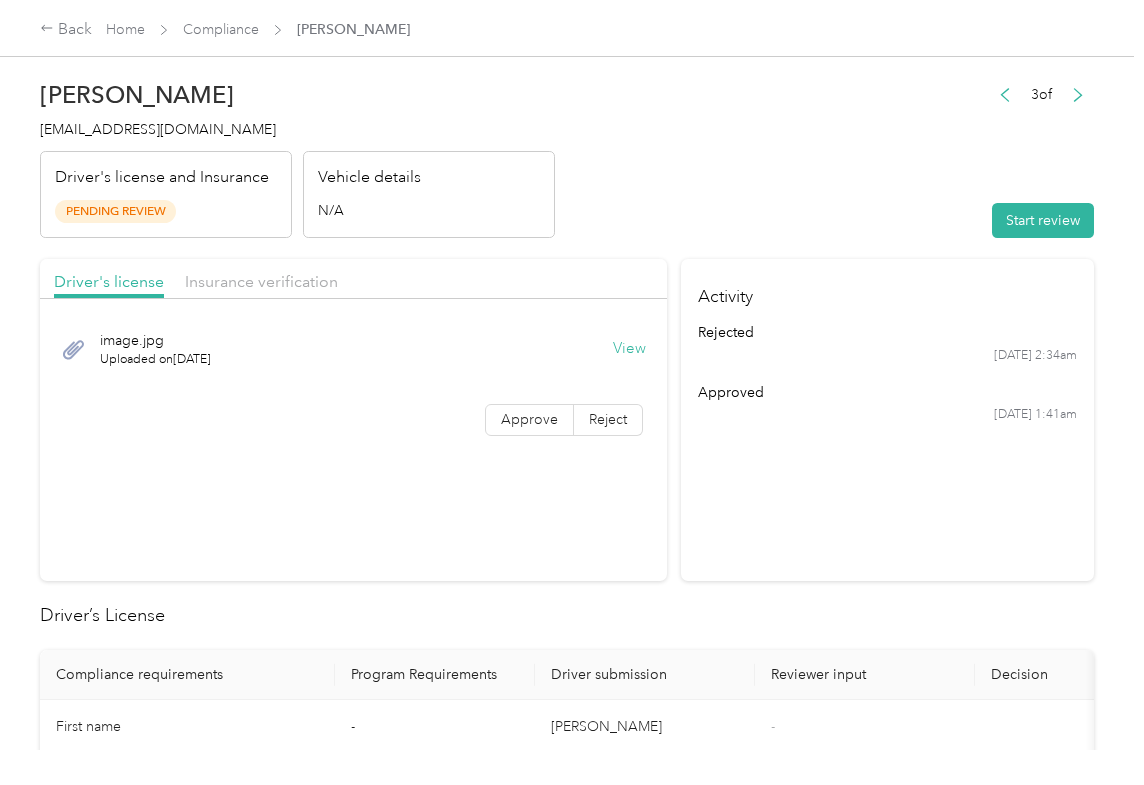 drag, startPoint x: 912, startPoint y: 624, endPoint x: 813, endPoint y: 496, distance: 161.8178 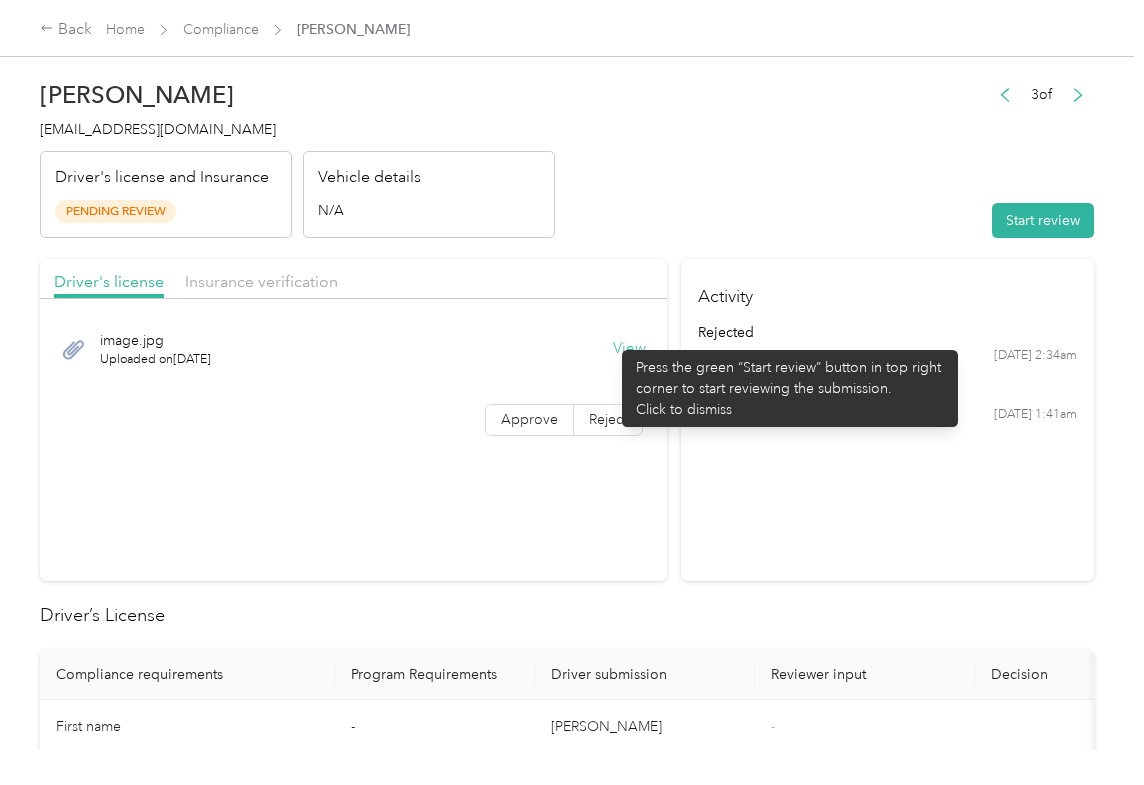 click on "View" at bounding box center (629, 349) 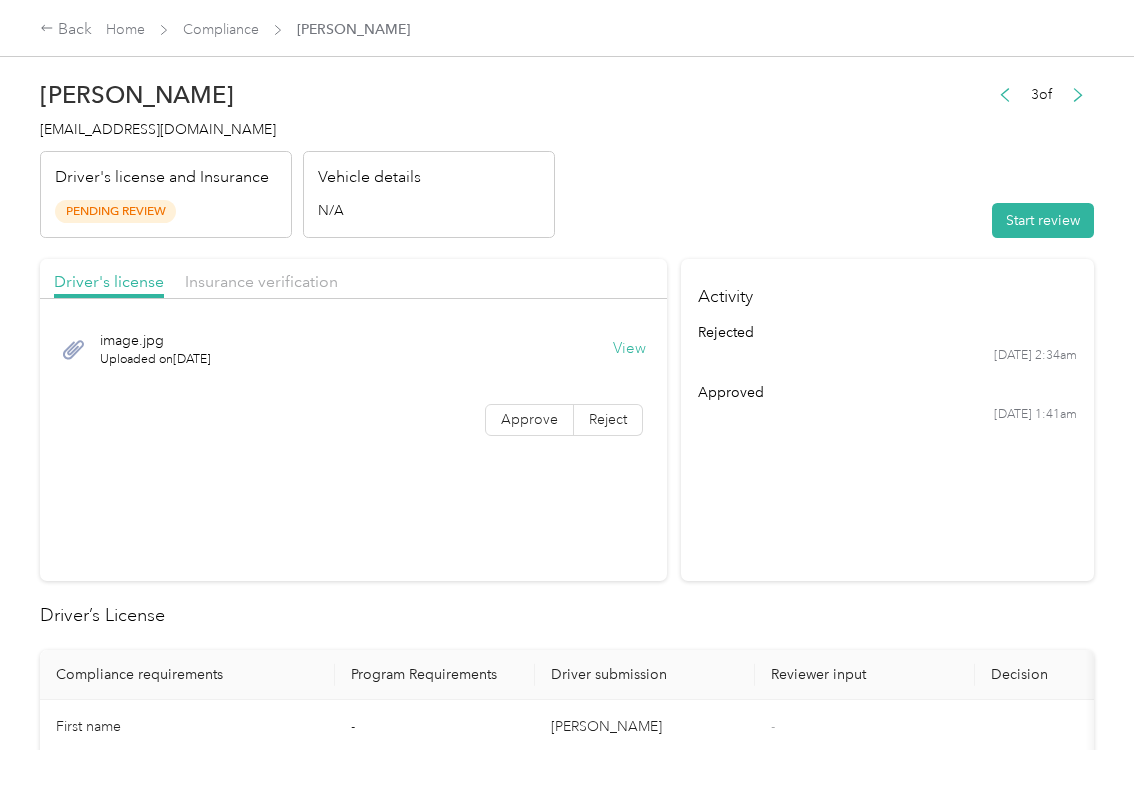 click on "Driver's license Insurance verification" at bounding box center (353, 279) 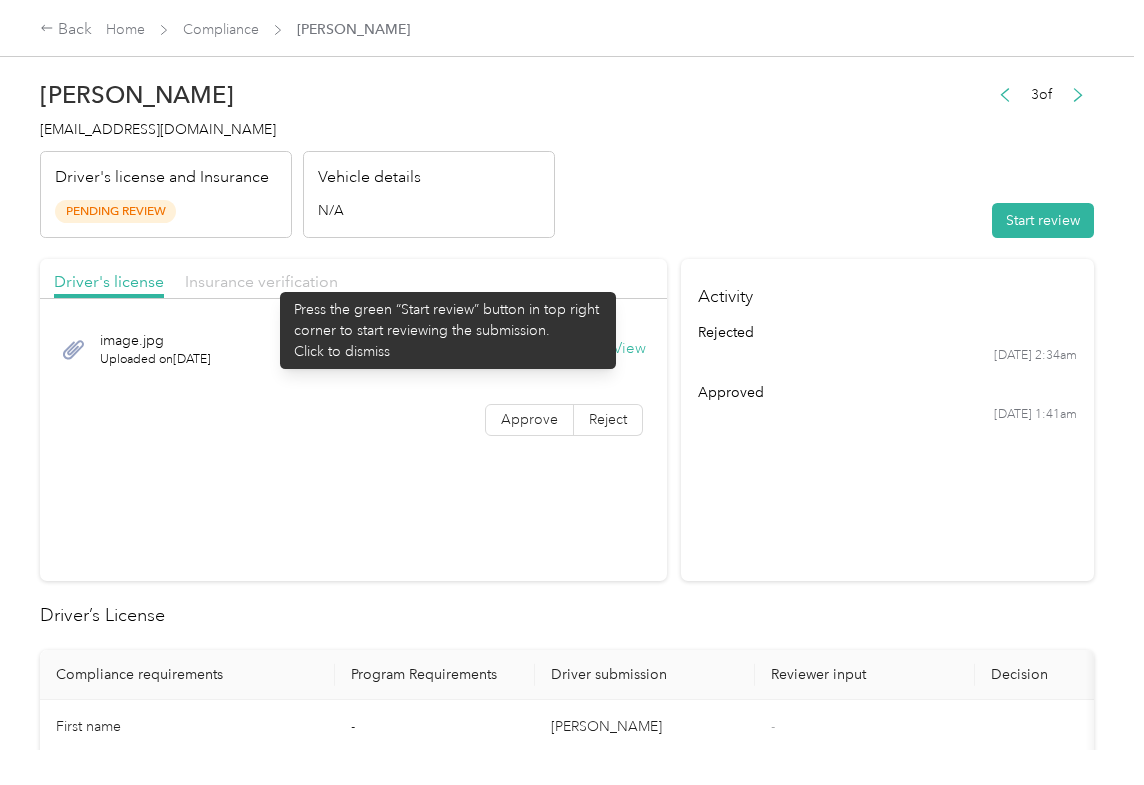 click on "Insurance verification" at bounding box center (261, 281) 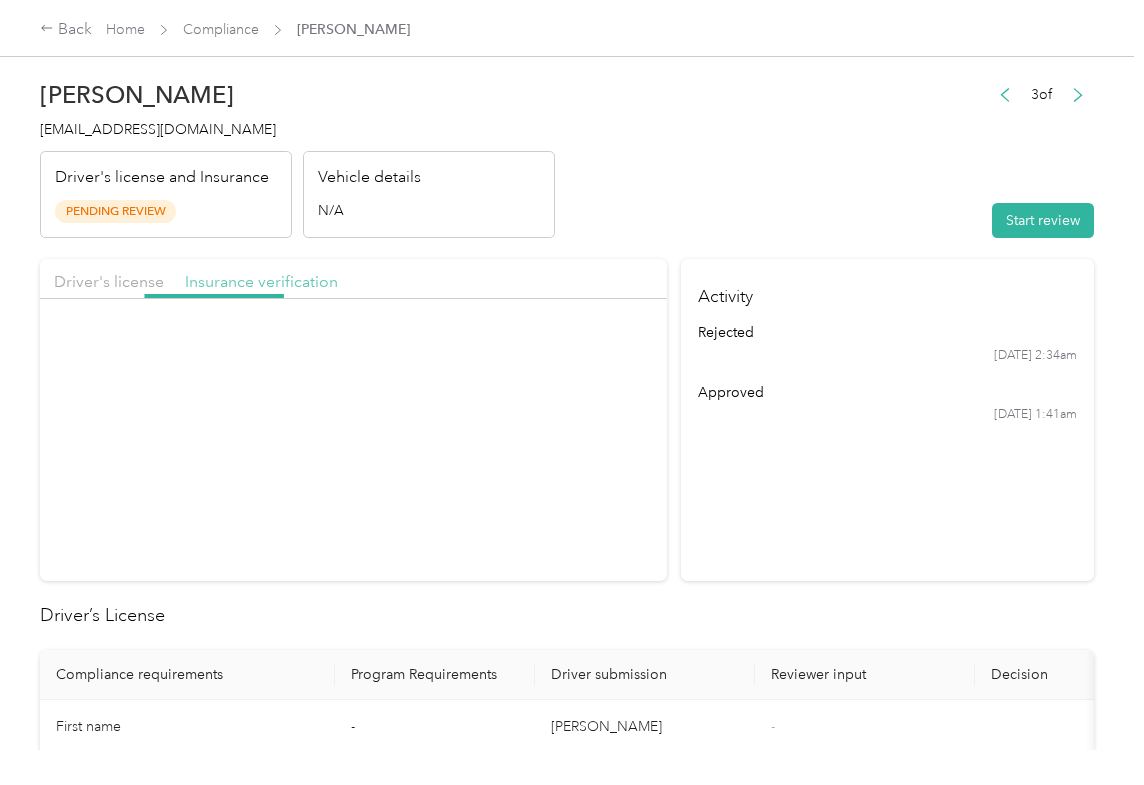 click on "Insurance verification" at bounding box center (261, 281) 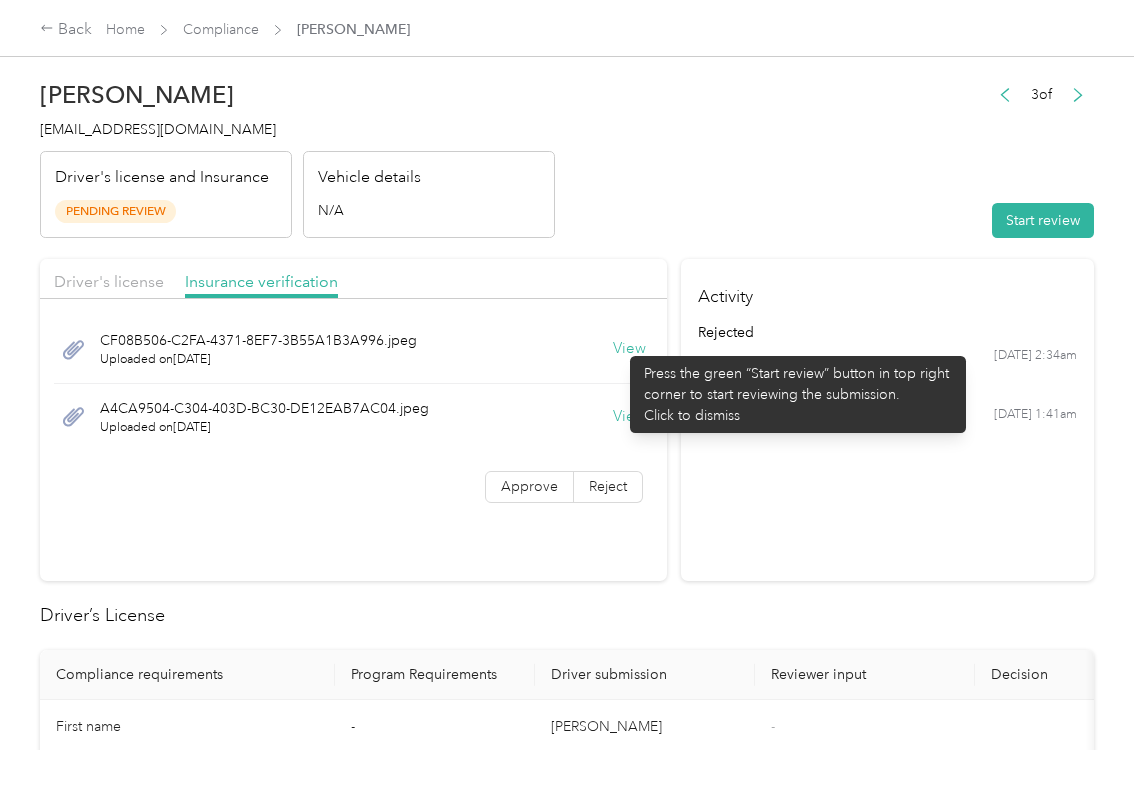 click on "View" at bounding box center [629, 349] 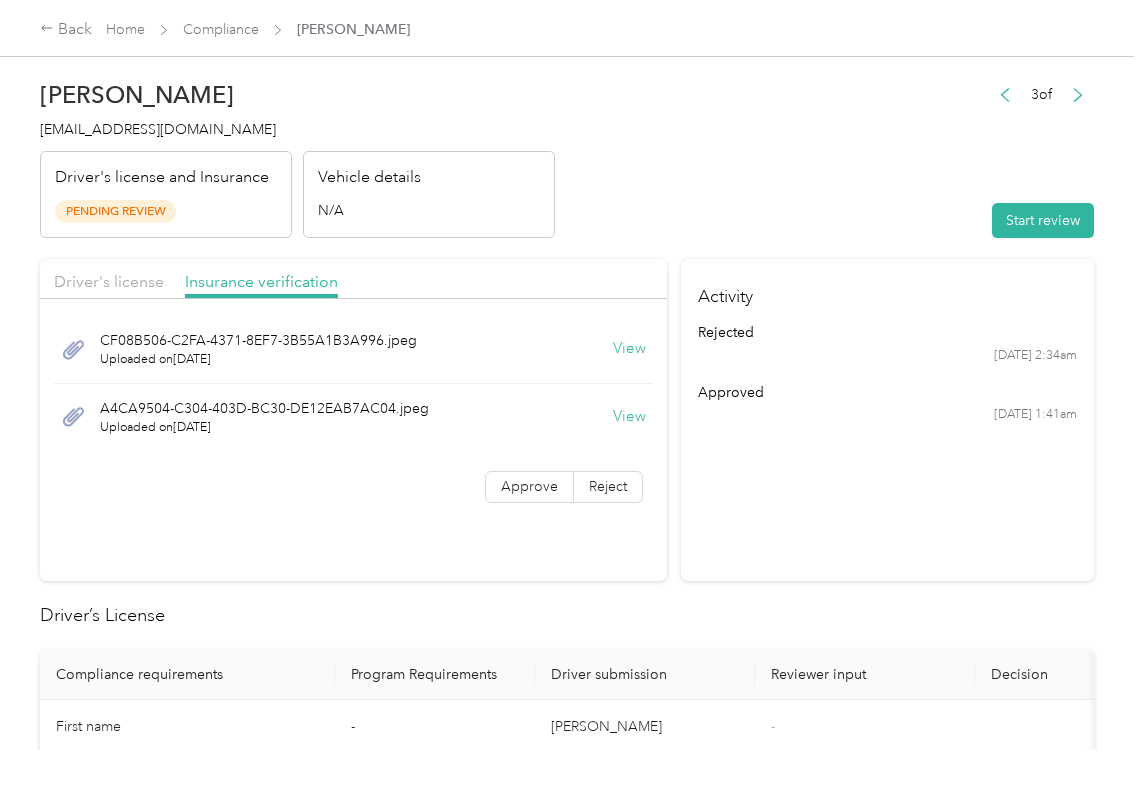 click on "View" at bounding box center (629, 417) 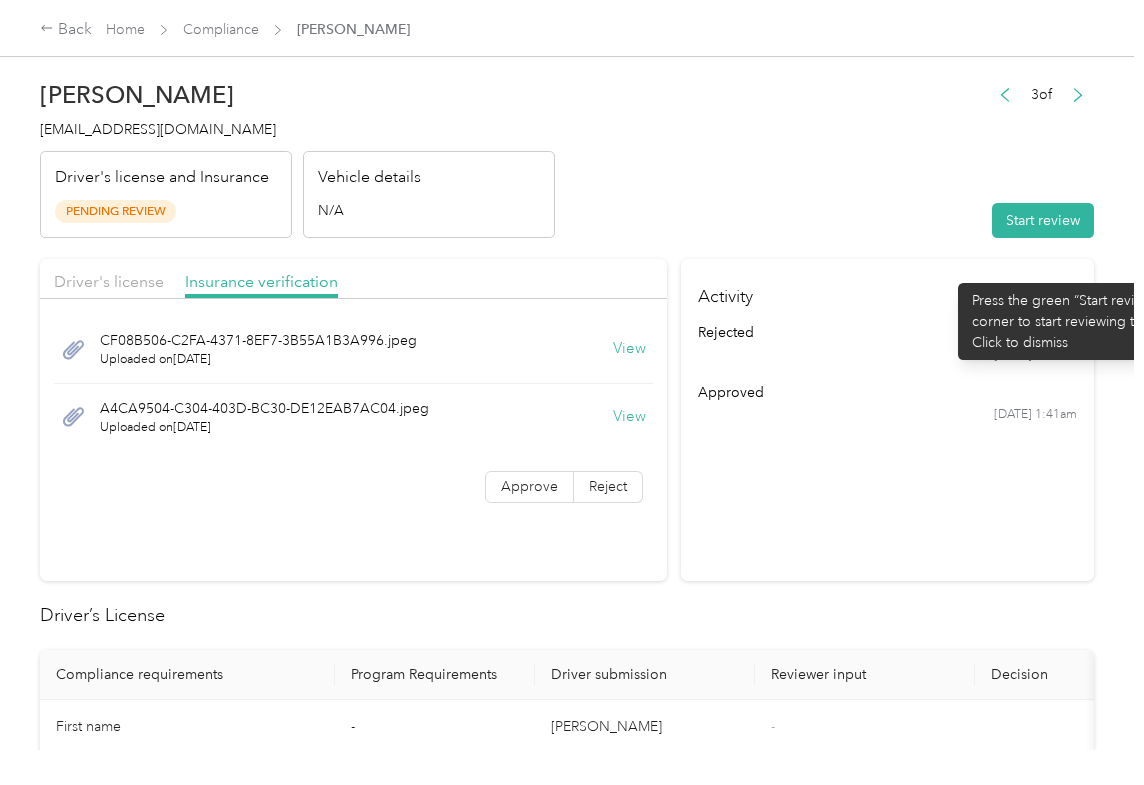 click on "[PERSON_NAME] [EMAIL_ADDRESS][DOMAIN_NAME] Driver's license and Insurance Pending Review Vehicle details N/A 3  of  Start review Driver's license Insurance verification CF08B506-C2FA-4371-8EF7-3B55A1B3A996.jpeg Uploaded on  [DATE] View A4CA9504-C304-403D-BC30-DE12EAB7AC04.jpeg Uploaded on  [DATE] View Approve Reject Activity rejected [DATE] 2:34am approved [DATE] 1:41am Driver’s License  Compliance requirements Program Requirements Driver submission Reviewer input Decision Rejection reason             First name - [PERSON_NAME] - Last name - [PERSON_NAME] - Mobile number - [PHONE_NUMBER] - Driver License expiration * 0 month-diff [DATE] - Approve Reject Insurance Declaration Compliance requirements Program Requirements Driver submission Reviewer input Decision Rejection reason             State * - [US_STATE] - Zip code * - 91765 - Insurance Declaration expiration * 0 month-diff [DATE] - Approve Reject Bodily injury coverage per person * $250,000 min $250,000 - Approve Reject Bodily injury coverage per accident *" at bounding box center [567, 1194] 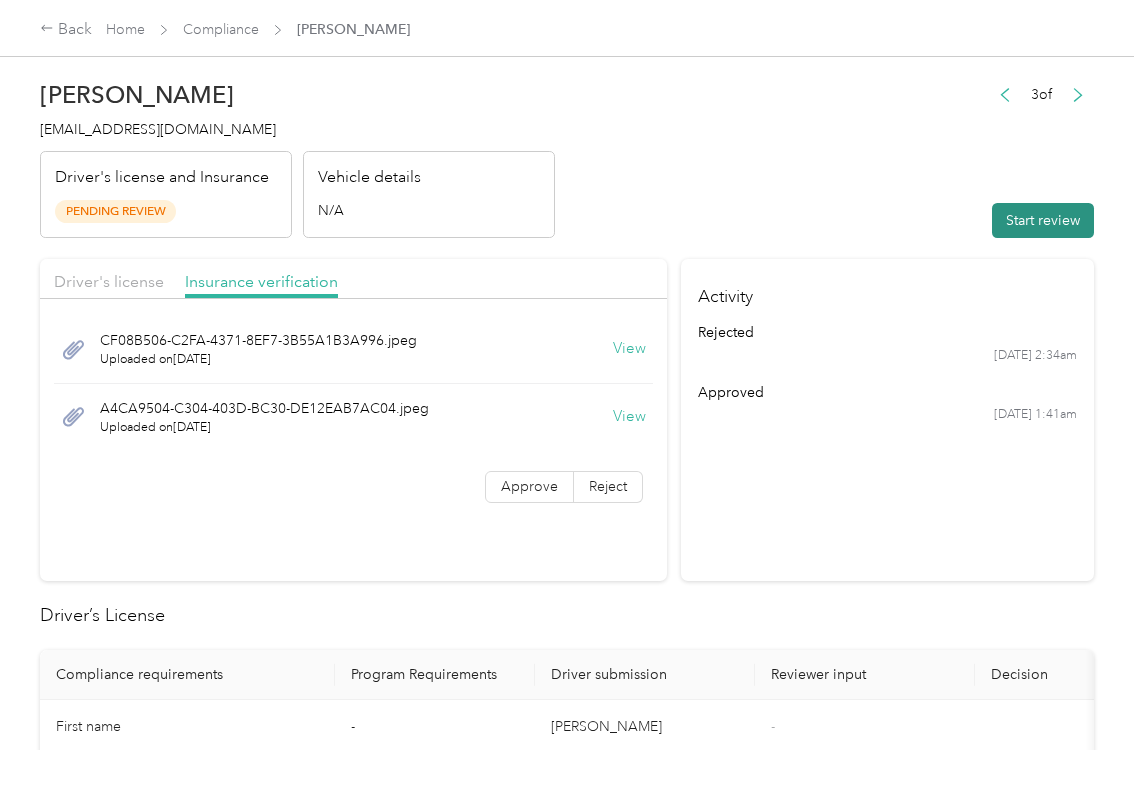 click on "Start review" at bounding box center [1043, 220] 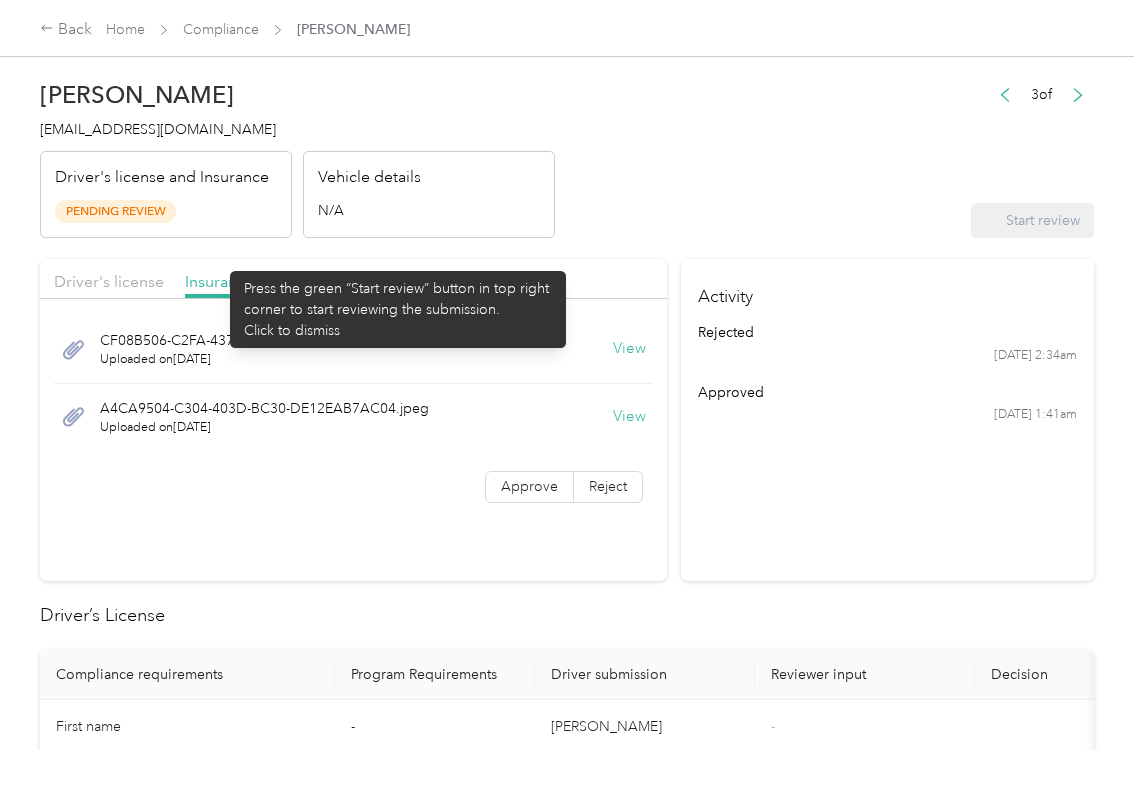 click on "Driver's license Insurance verification" at bounding box center [353, 279] 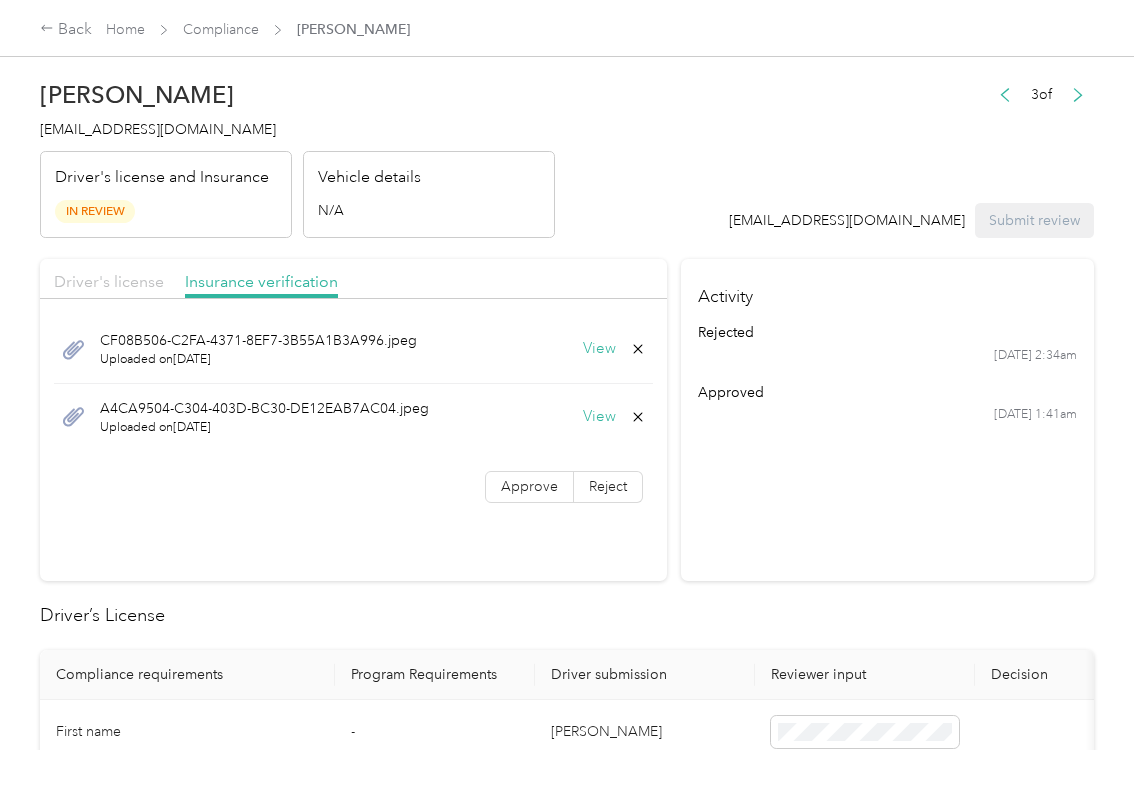 click on "Driver's license" at bounding box center (109, 281) 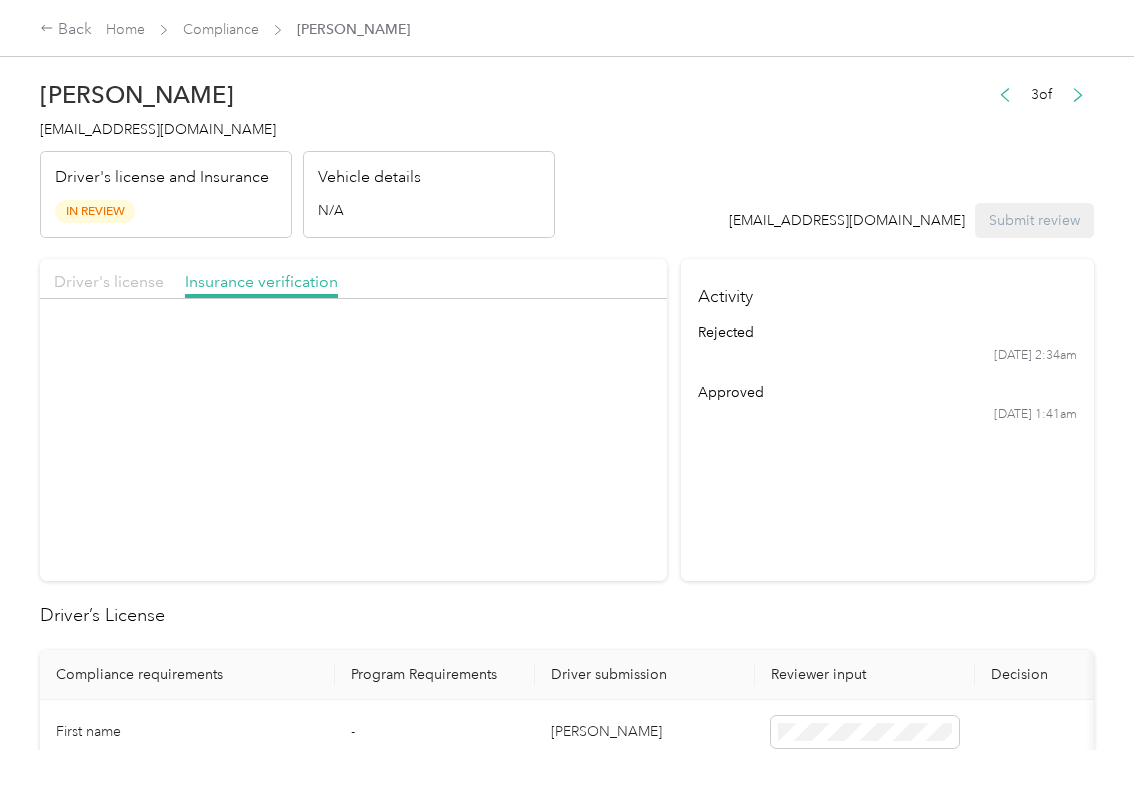 click on "Driver's license" at bounding box center (109, 281) 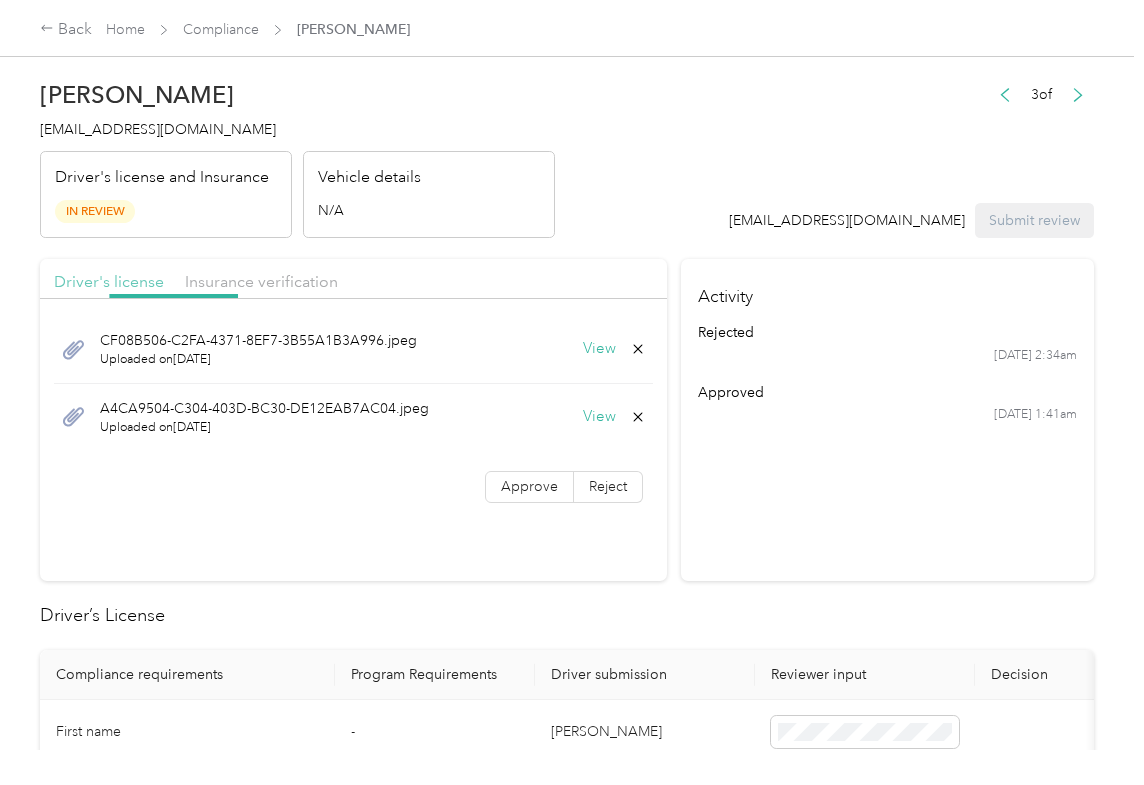 click on "Driver's license" at bounding box center (109, 281) 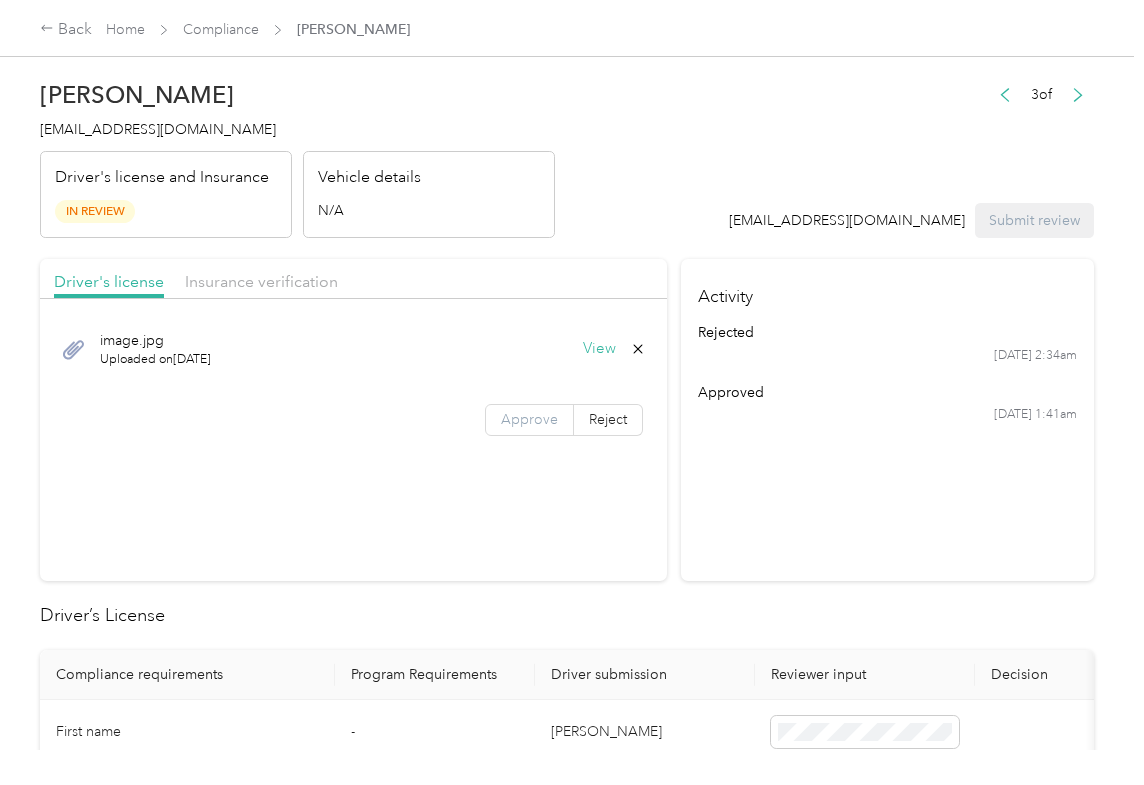 click on "Approve" at bounding box center [529, 420] 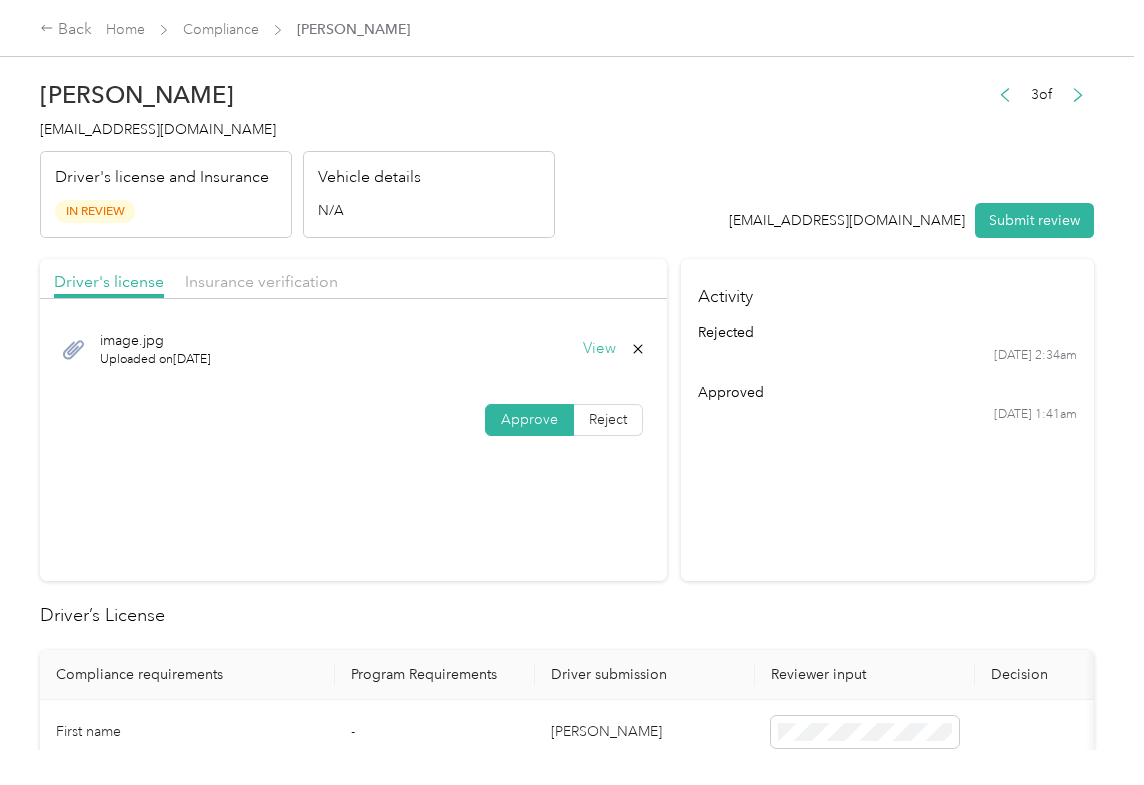 click on "Approve" at bounding box center (529, 420) 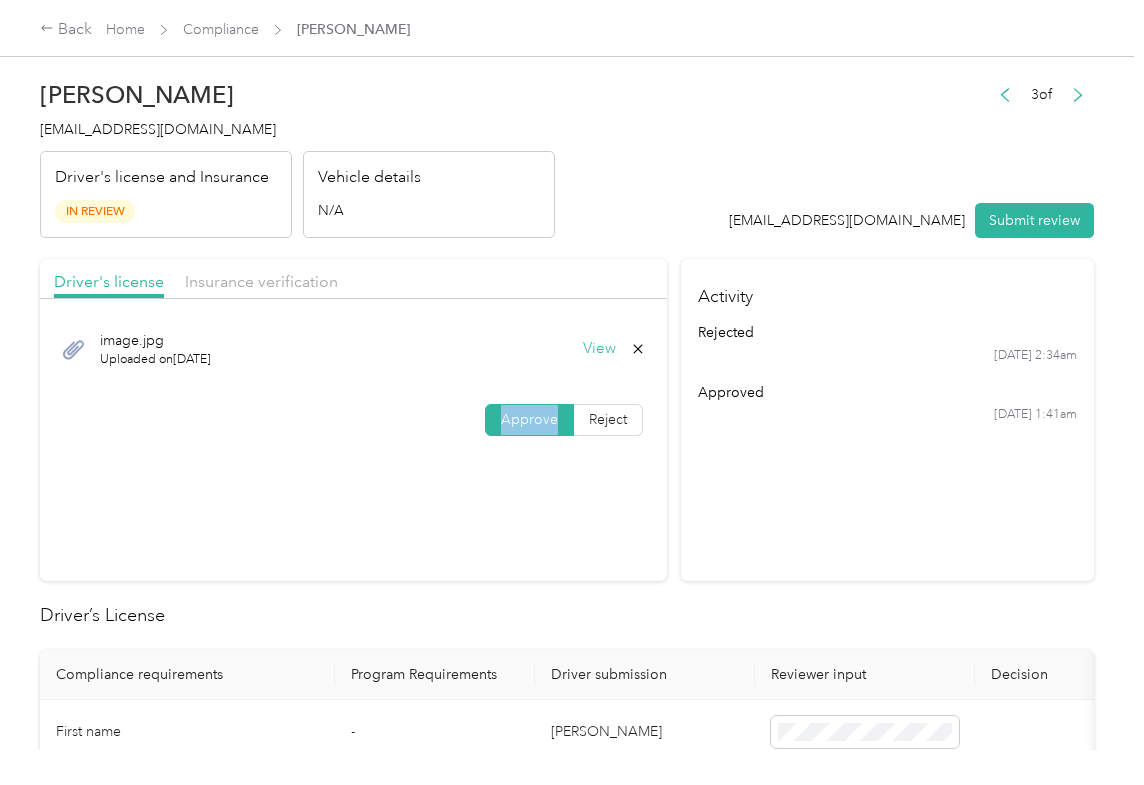 drag, startPoint x: 537, startPoint y: 430, endPoint x: 324, endPoint y: 336, distance: 232.81967 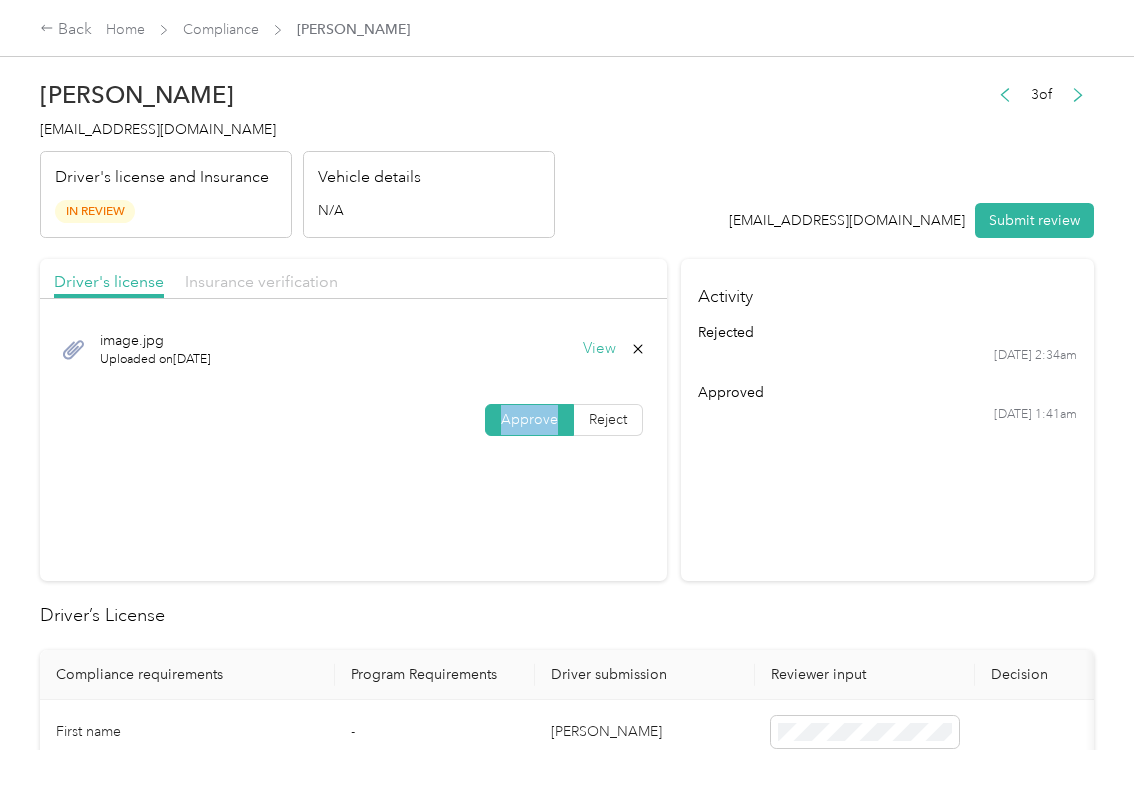 click on "Insurance verification" at bounding box center [261, 281] 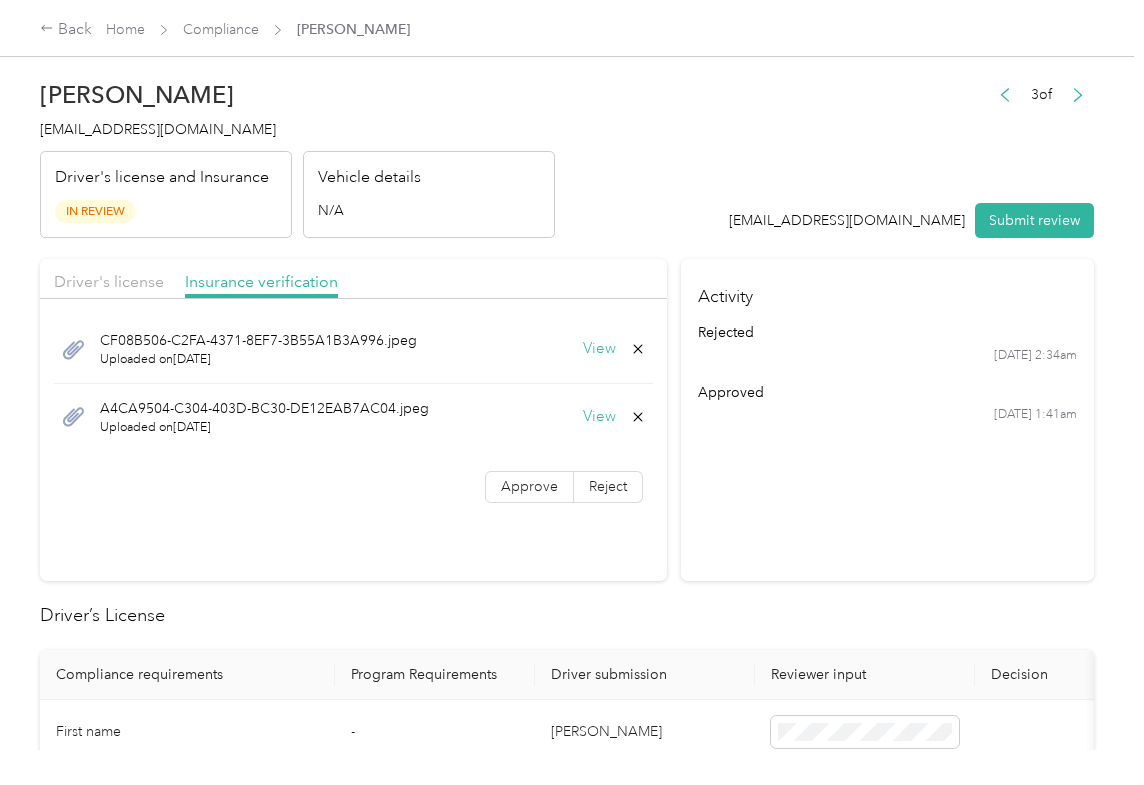click on "CF08B506-C2FA-4371-8EF7-3B55A1B3A996.jpeg Uploaded on  [DATE] View A4CA9504-C304-403D-BC30-DE12EAB7AC04.jpeg Uploaded on  [DATE] View Approve Reject" at bounding box center (353, 413) 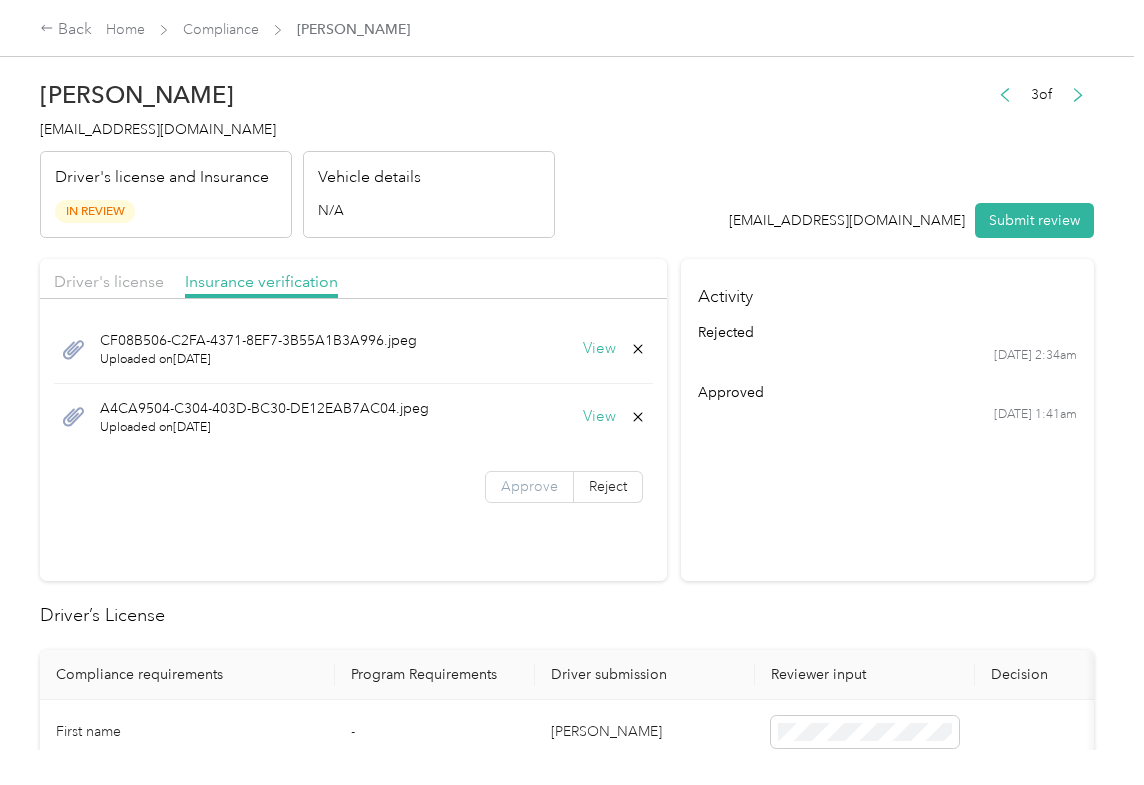 drag, startPoint x: 513, startPoint y: 477, endPoint x: 418, endPoint y: 536, distance: 111.83023 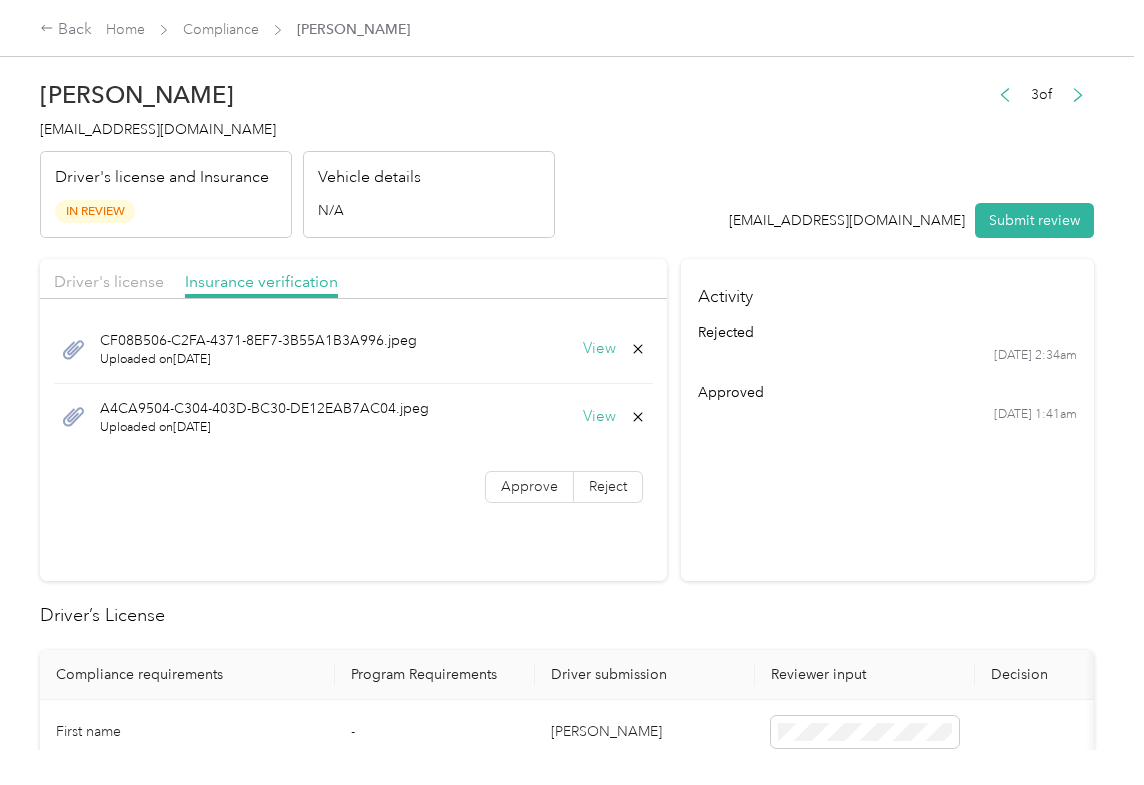 click on "Approve" at bounding box center [529, 487] 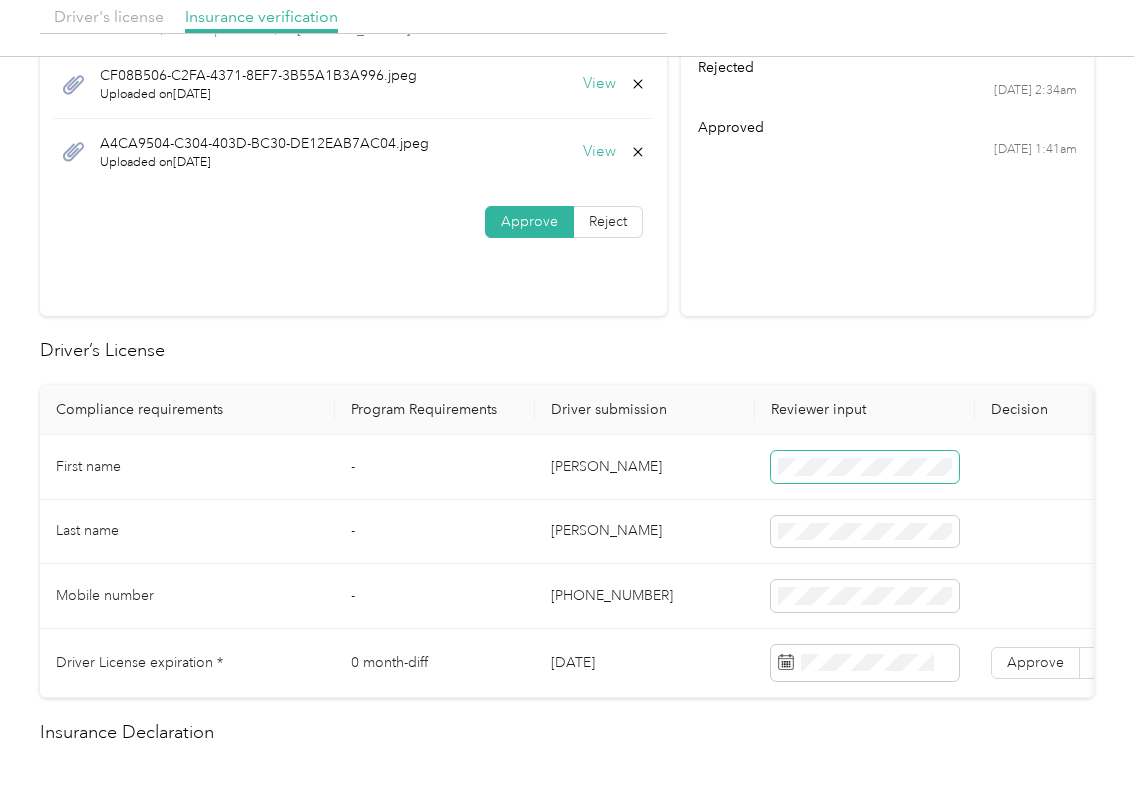 scroll, scrollTop: 266, scrollLeft: 0, axis: vertical 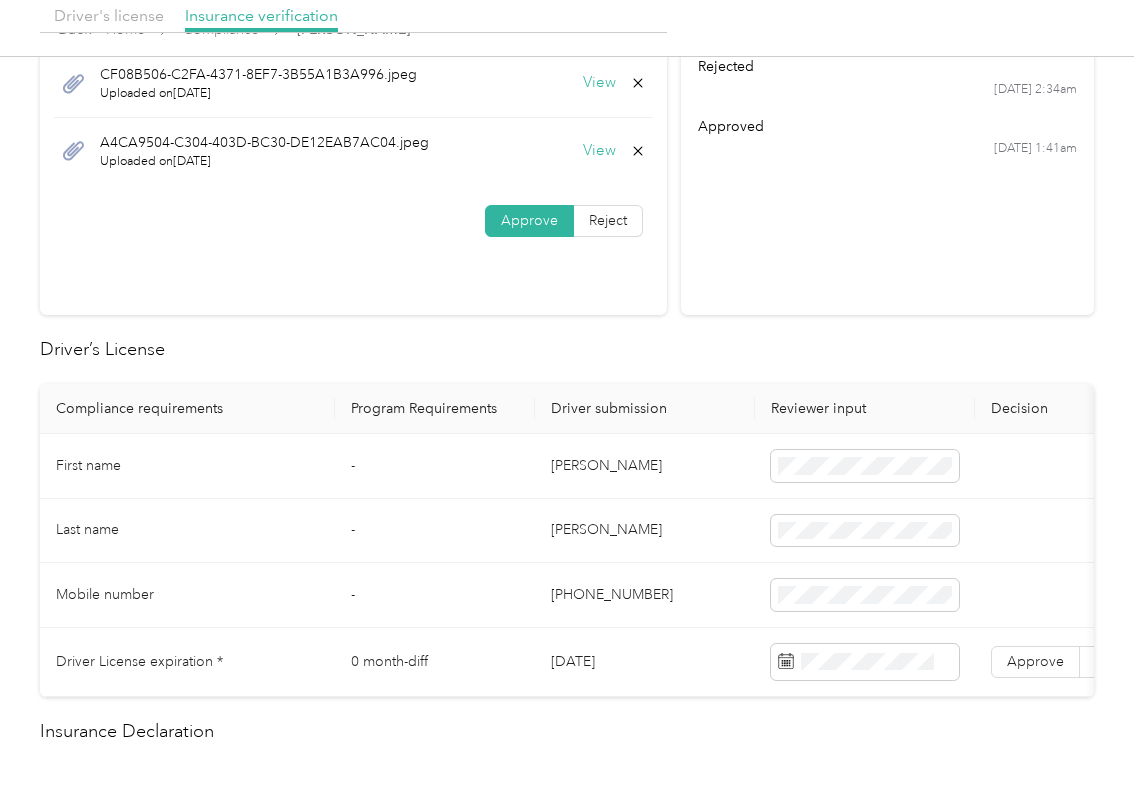 click on "[DATE]" at bounding box center [645, 662] 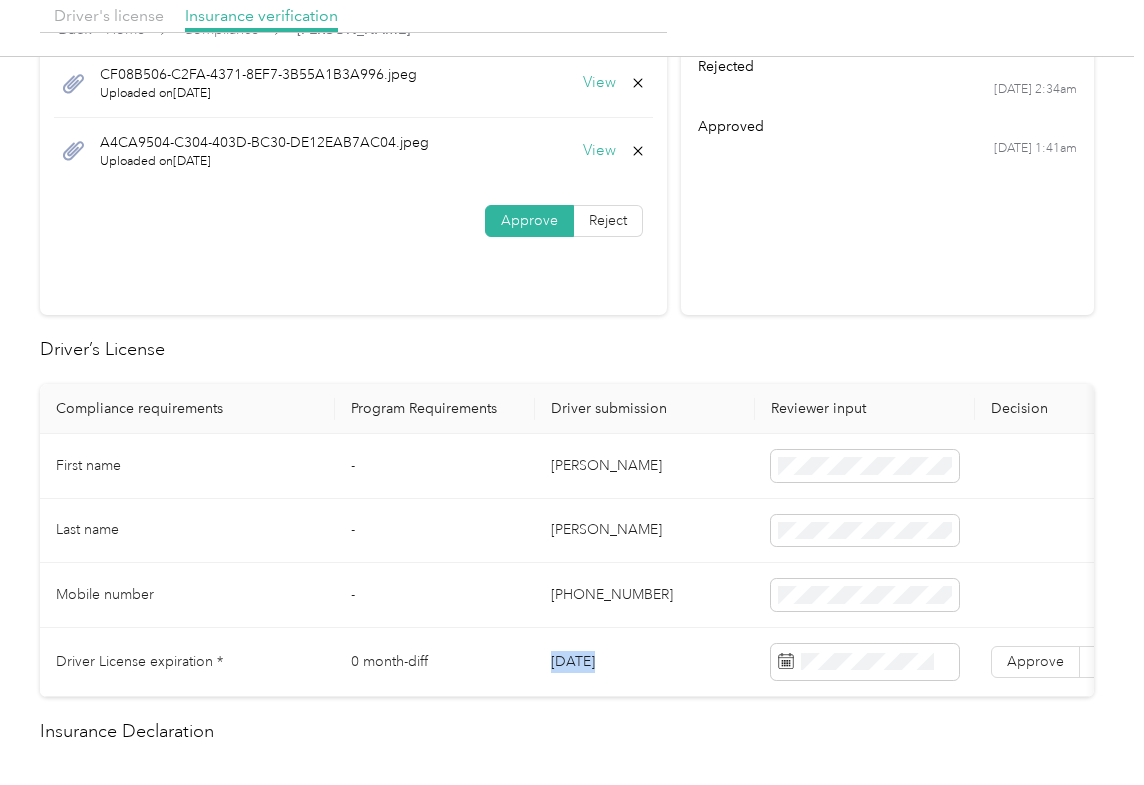 click on "[DATE]" at bounding box center [645, 662] 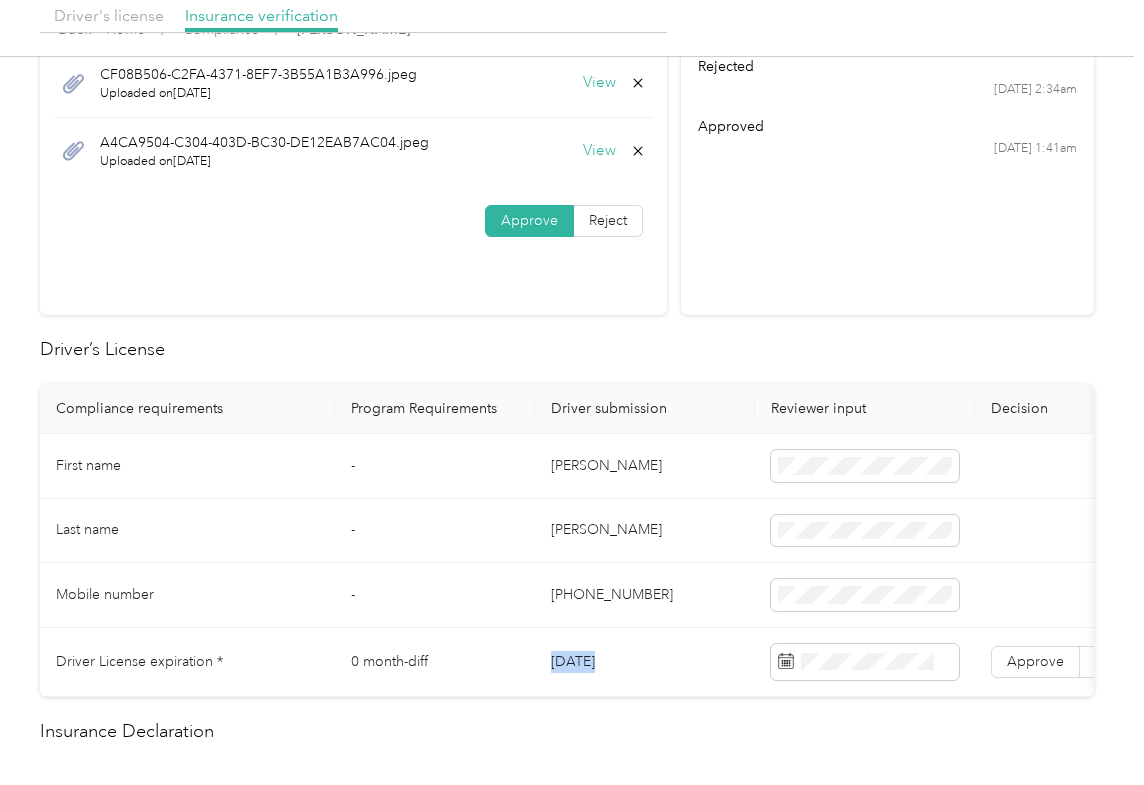 copy on "[DATE]" 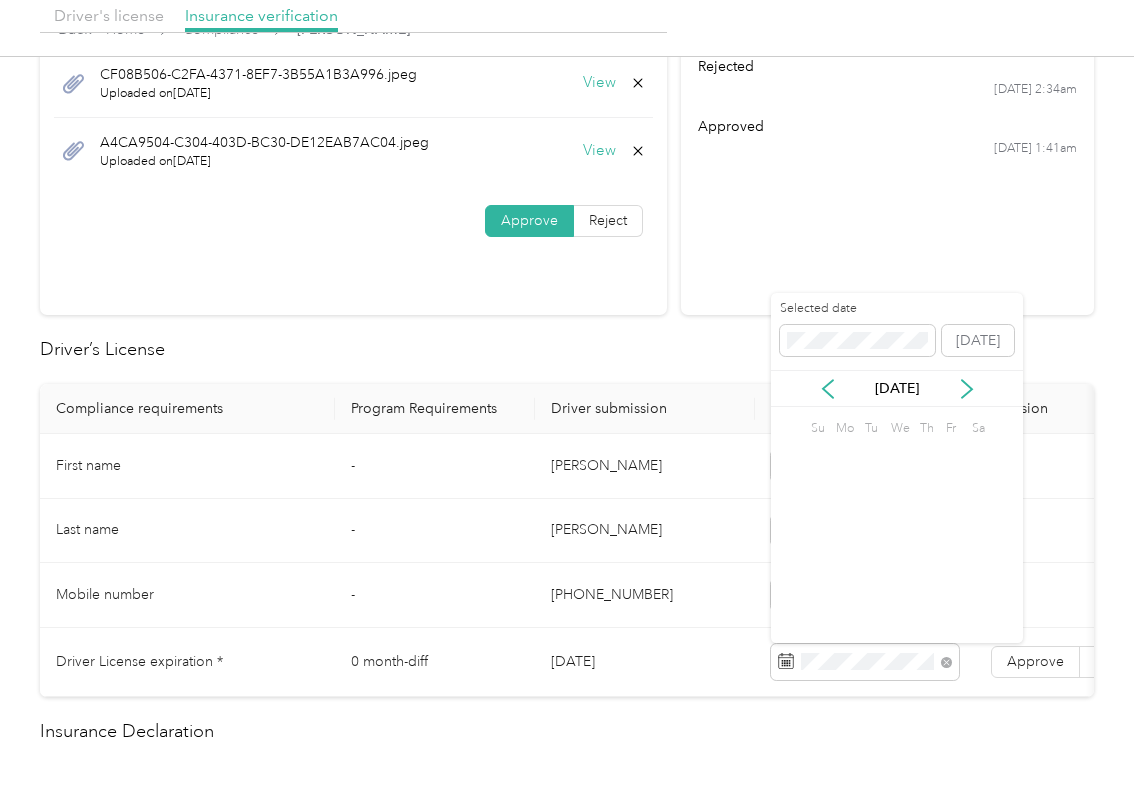 click on "Driver's license Insurance verification CF08B506-C2FA-4371-8EF7-3B55A1B3A996.jpeg Uploaded on  [DATE] View A4CA9504-C304-403D-BC30-DE12EAB7AC04.jpeg Uploaded on  [DATE] View Approve Reject Activity rejected [DATE] 2:34am approved [DATE] 1:41am Driver’s License  Compliance requirements Program Requirements Driver submission Reviewer input Decision Rejection reason             First name - [PERSON_NAME] Last name - [PERSON_NAME] Mobile number - [PHONE_NUMBER] Driver License expiration * 0 month-diff [DATE] Approve Reject Insurance Declaration Compliance requirements Program Requirements Driver submission Reviewer input Decision Rejection reason             State * - [US_STATE] Zip code * - 91765 Insurance Declaration expiration * 0 month-diff [DATE] Approve Reject Bodily injury coverage per person * $250,000 min $250,000 Approve Reject Bodily injury coverage per accident * $500,000 min $500,000 Approve Reject Property damage coverage amount * $1 min $300,000 Approve Reject Odometer reading (in miles) - - -" at bounding box center [567, 1036] 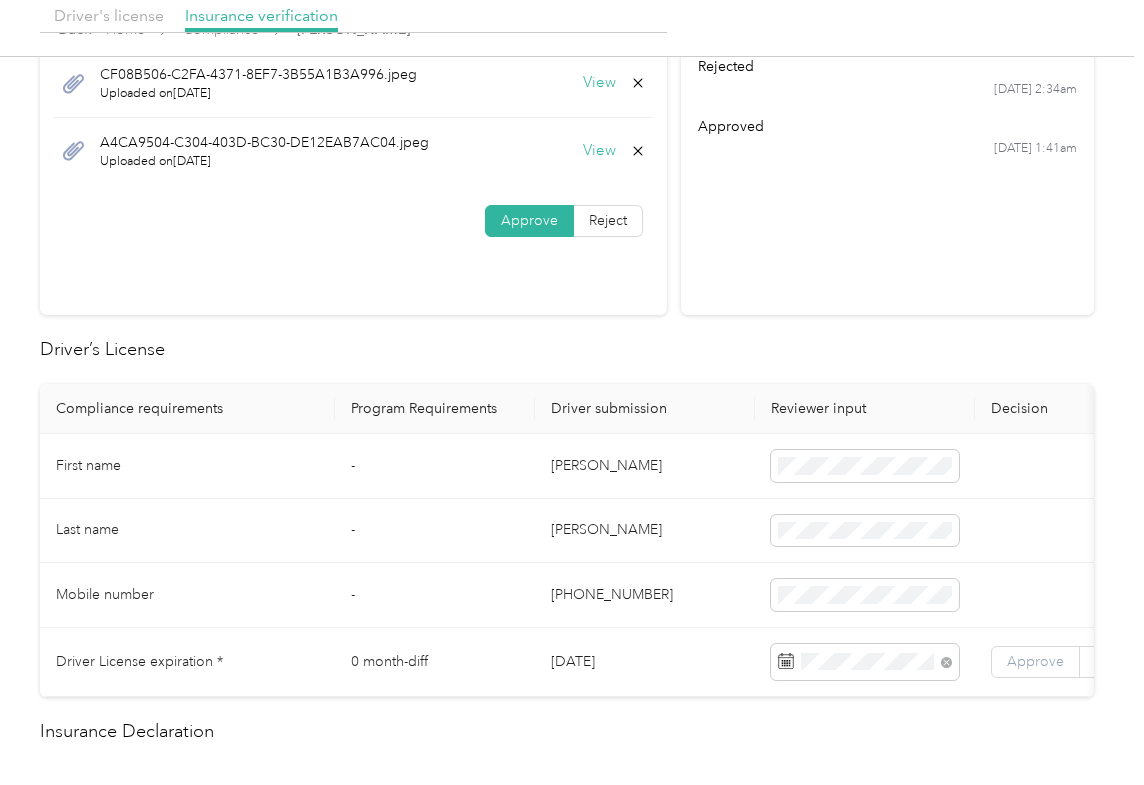 click on "Approve" at bounding box center (1035, 661) 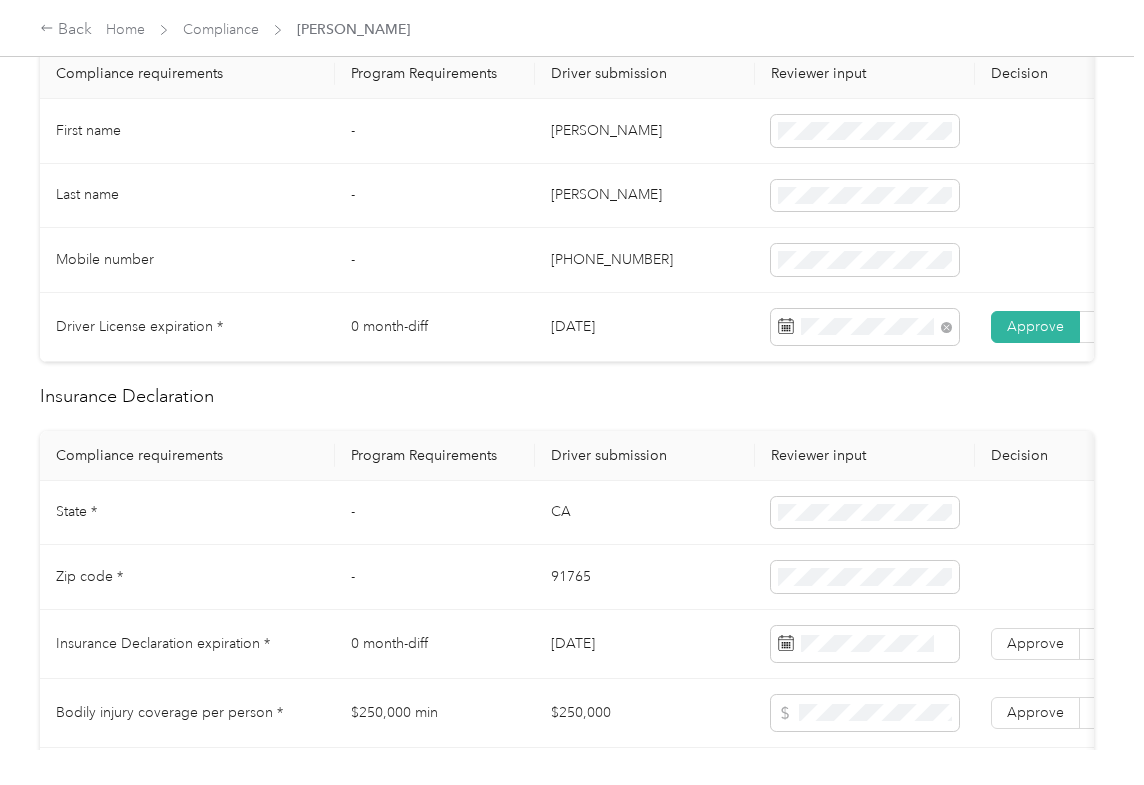 scroll, scrollTop: 666, scrollLeft: 0, axis: vertical 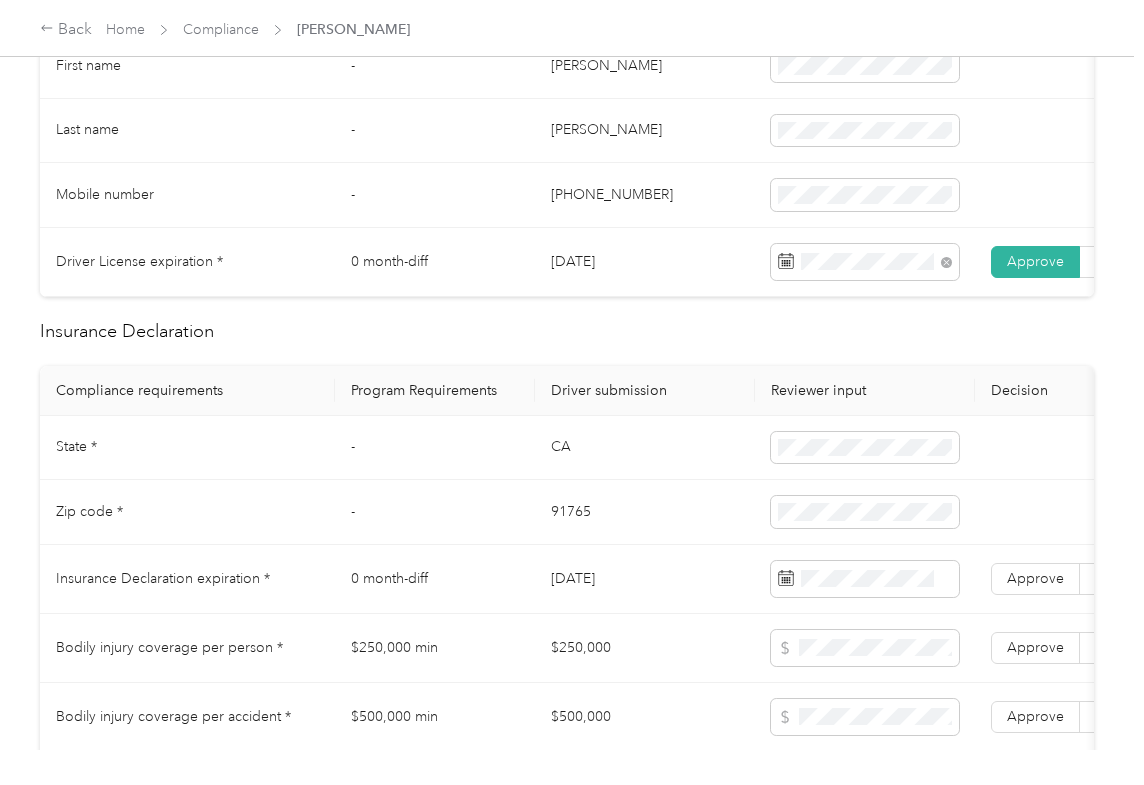 click on "CA" at bounding box center [645, 448] 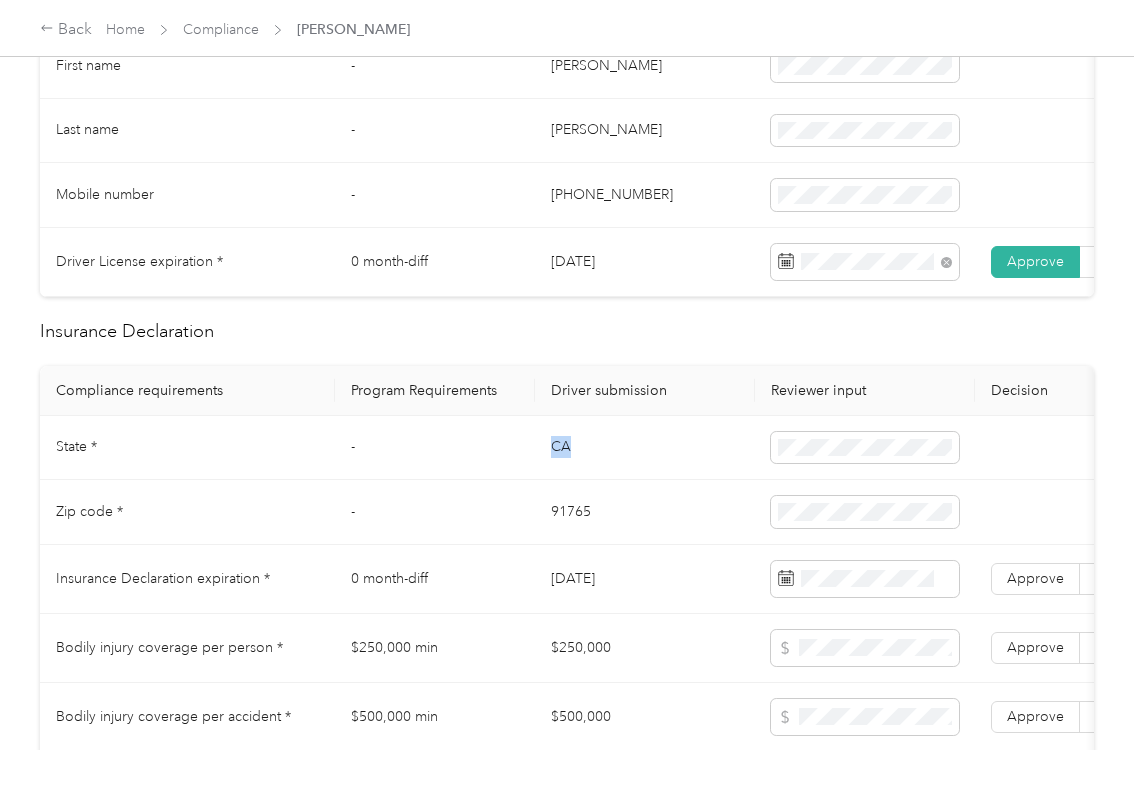 click on "CA" at bounding box center (645, 448) 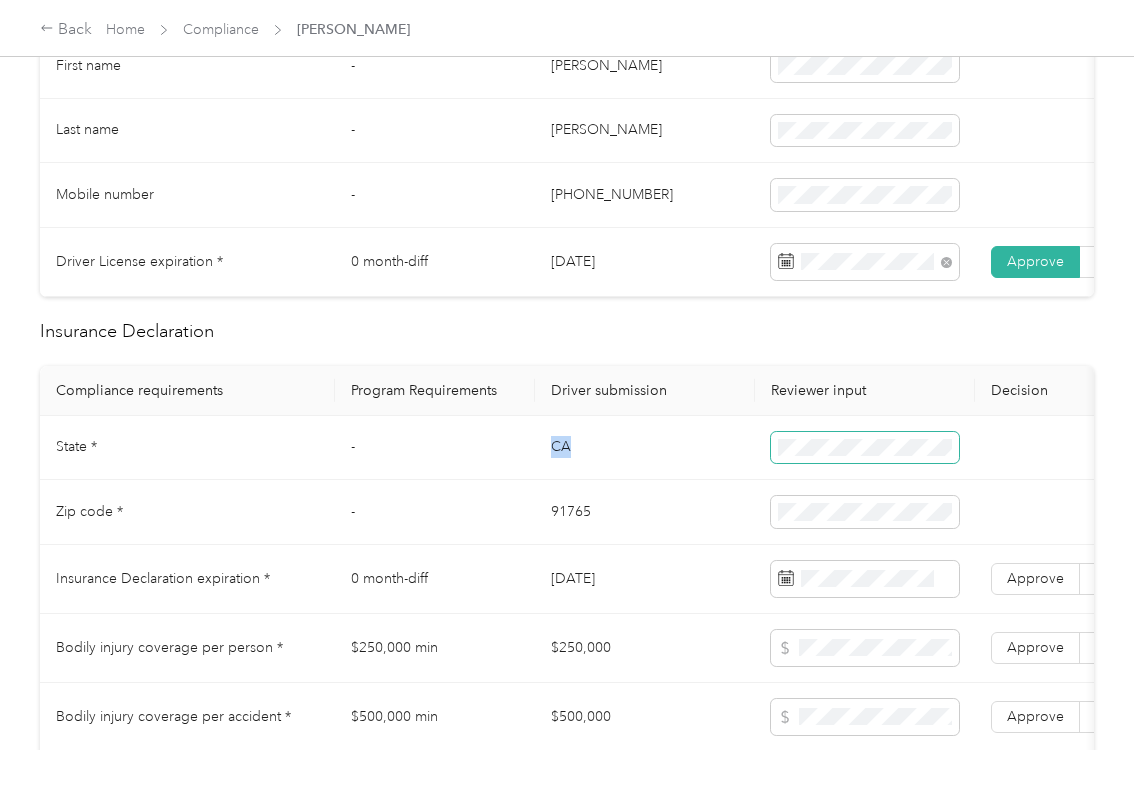 copy on "CA" 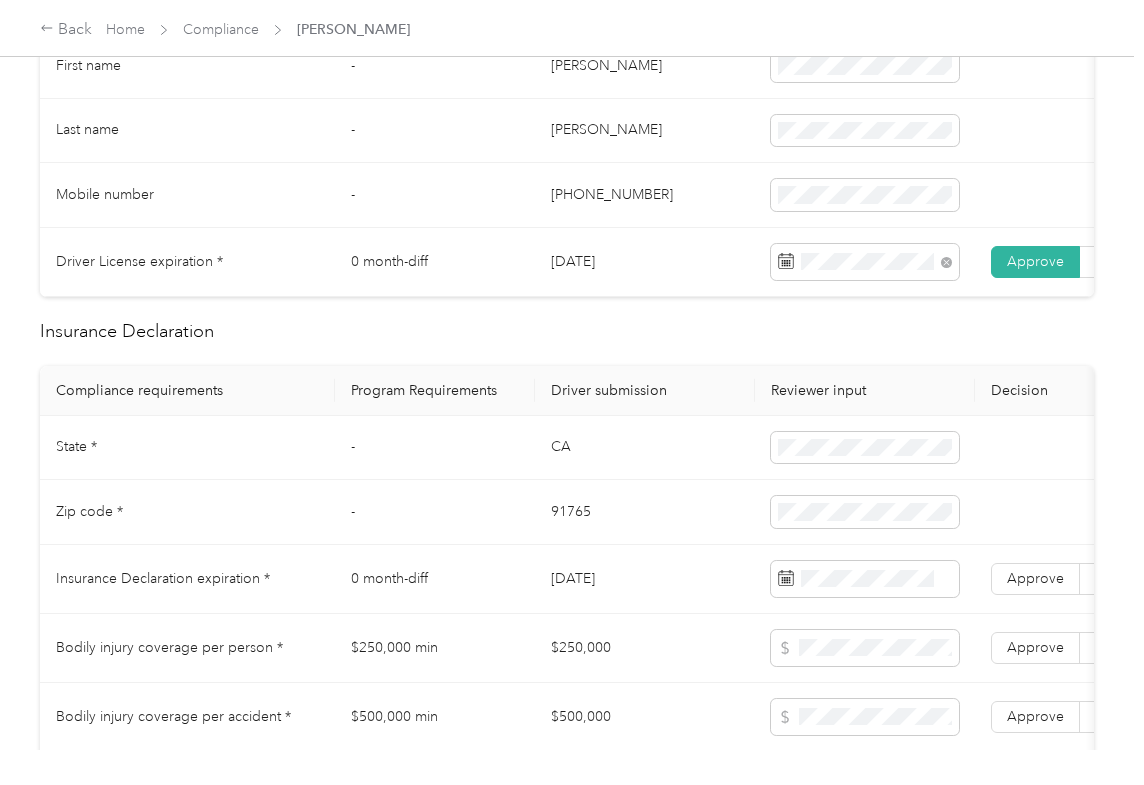 click on "91765" at bounding box center [645, 512] 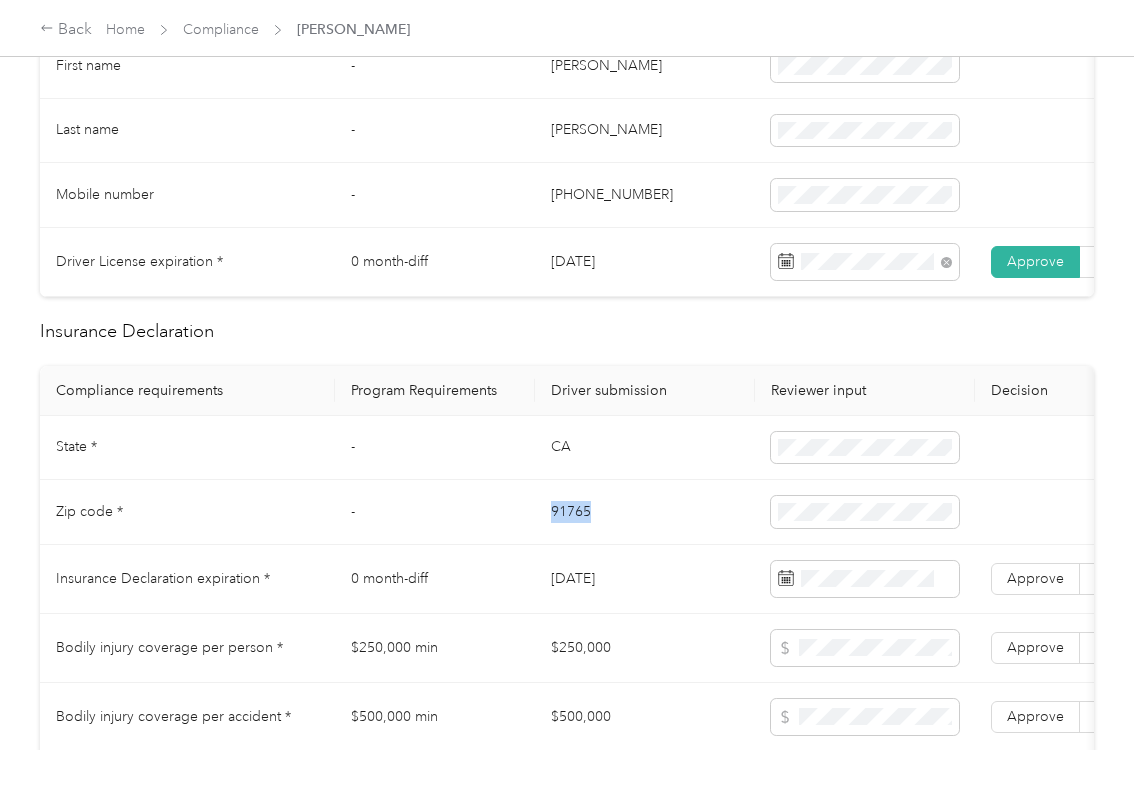 click on "91765" at bounding box center (645, 512) 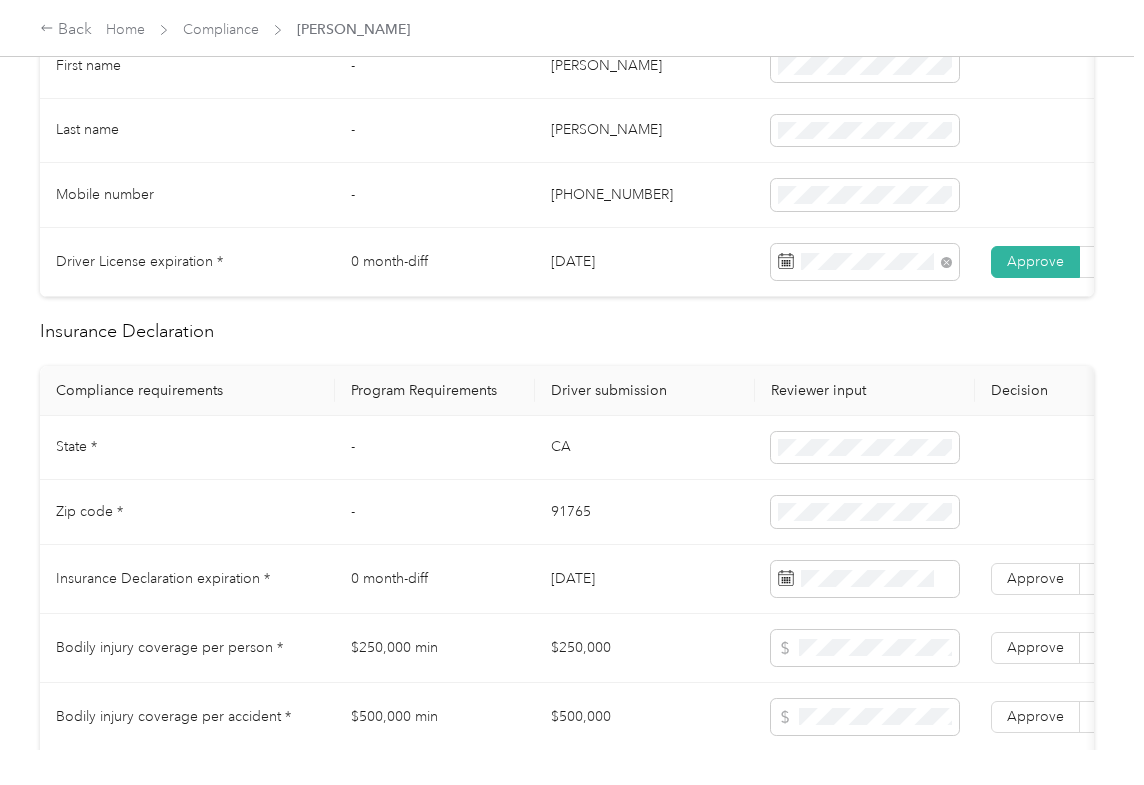 click on "[DATE]" at bounding box center [645, 579] 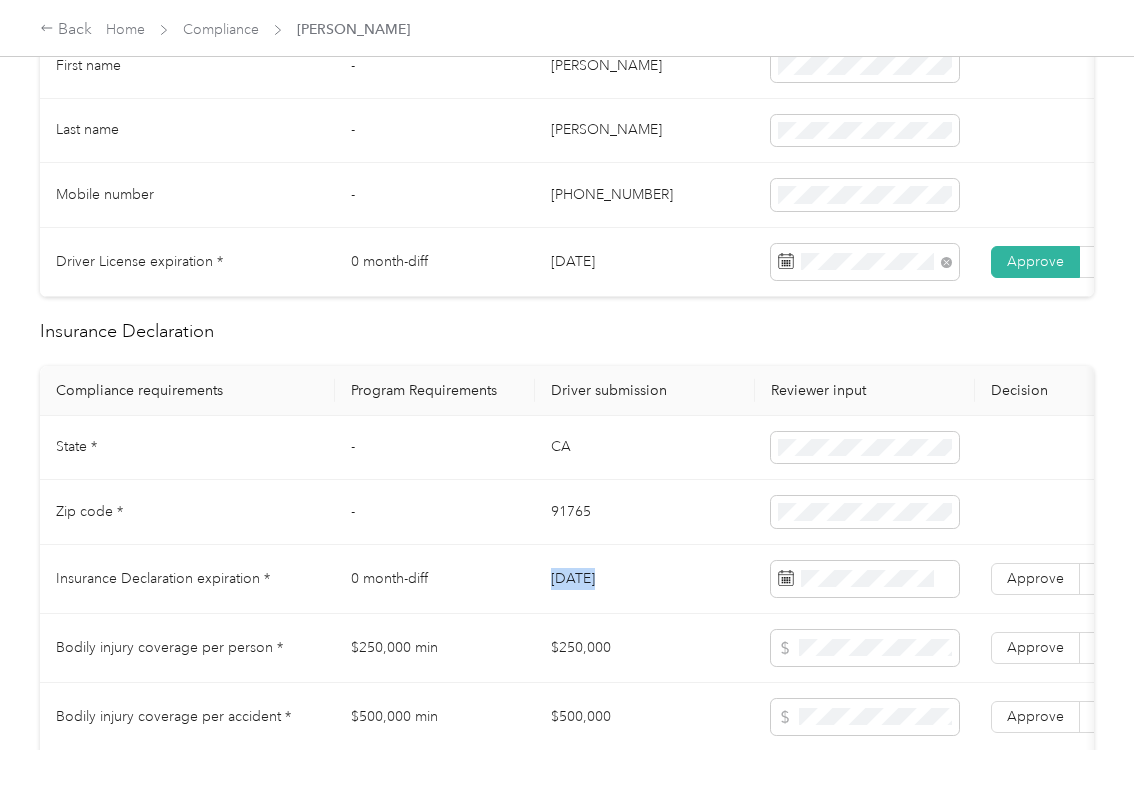 click on "[DATE]" at bounding box center (645, 579) 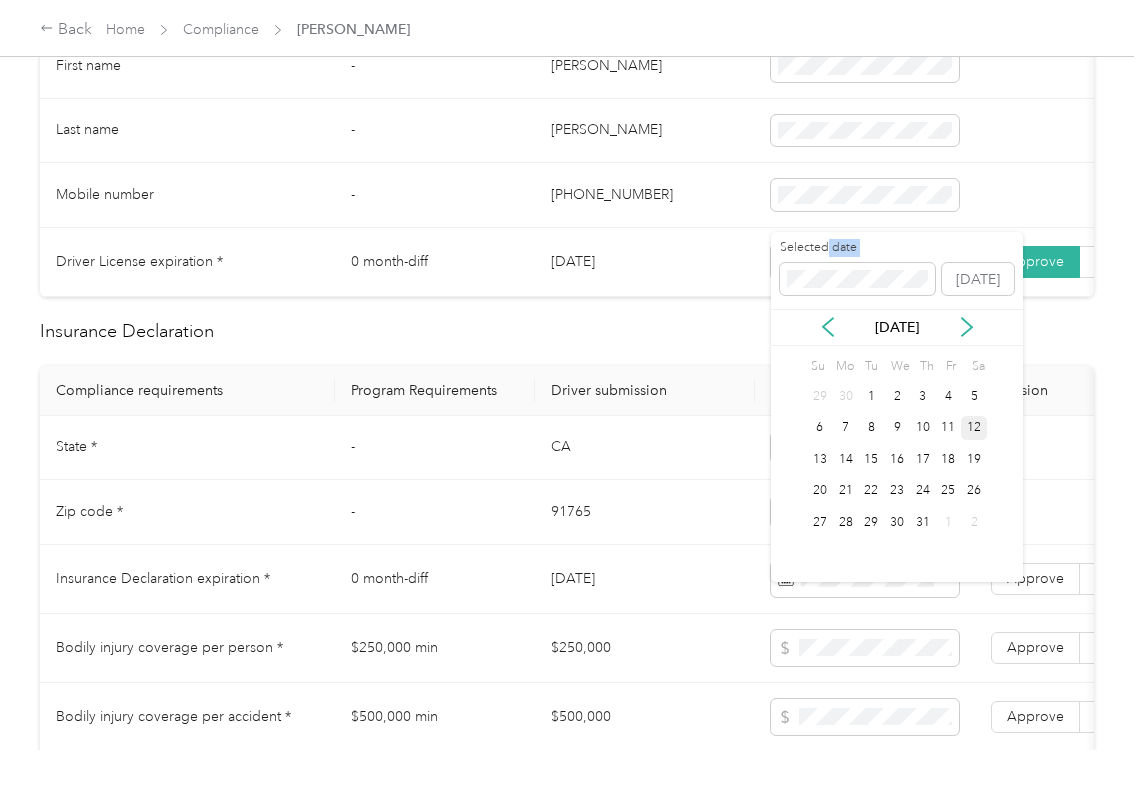 click on "Selected date" at bounding box center (857, 267) 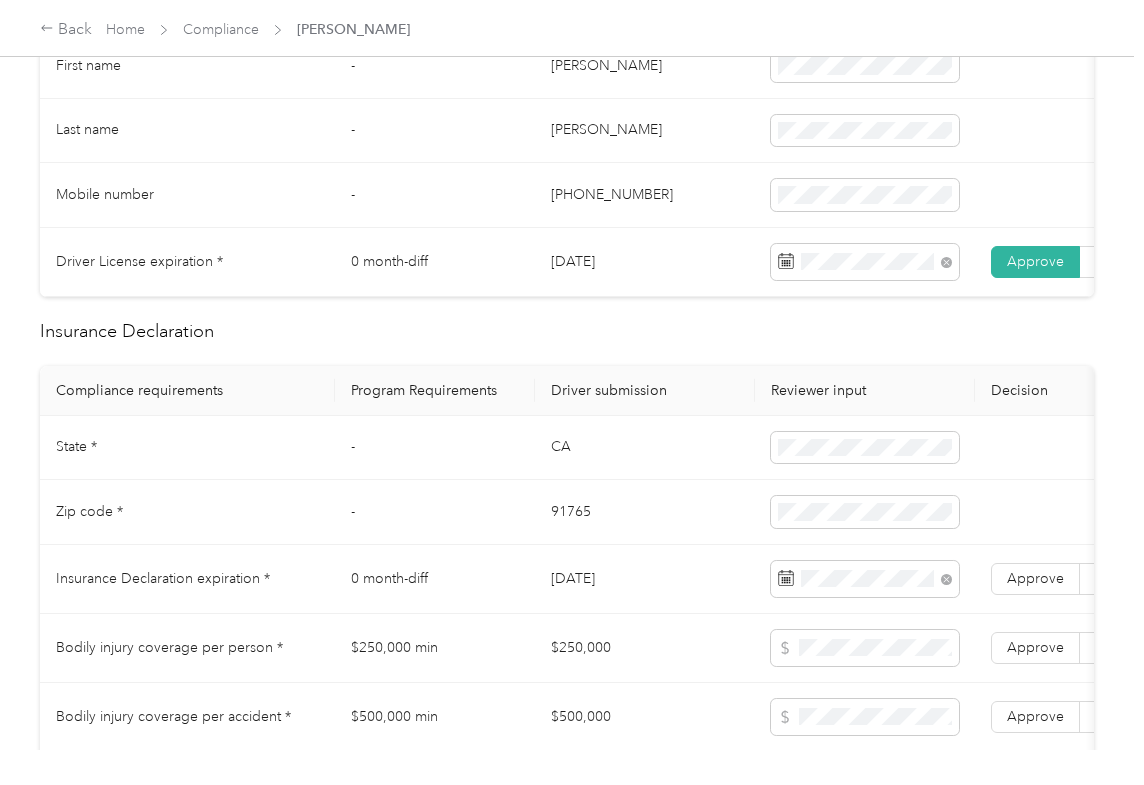 click on "Driver submission" at bounding box center [645, 391] 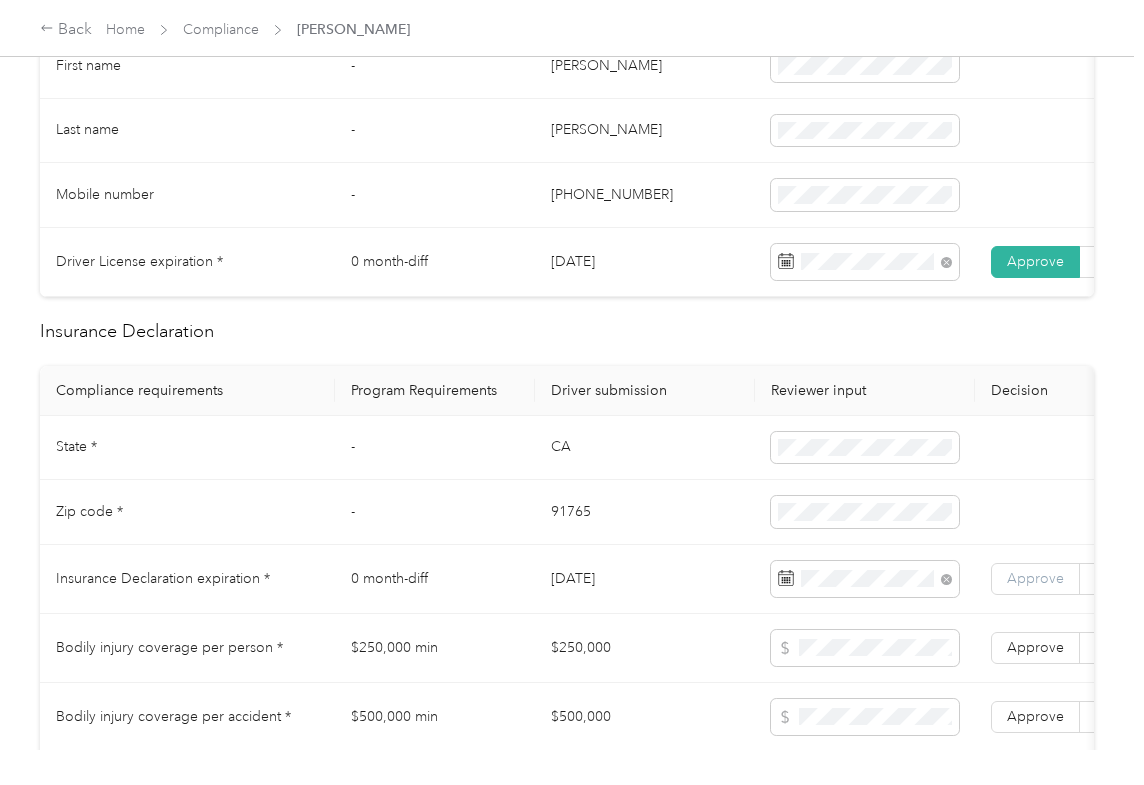 click on "Approve" at bounding box center [1035, 578] 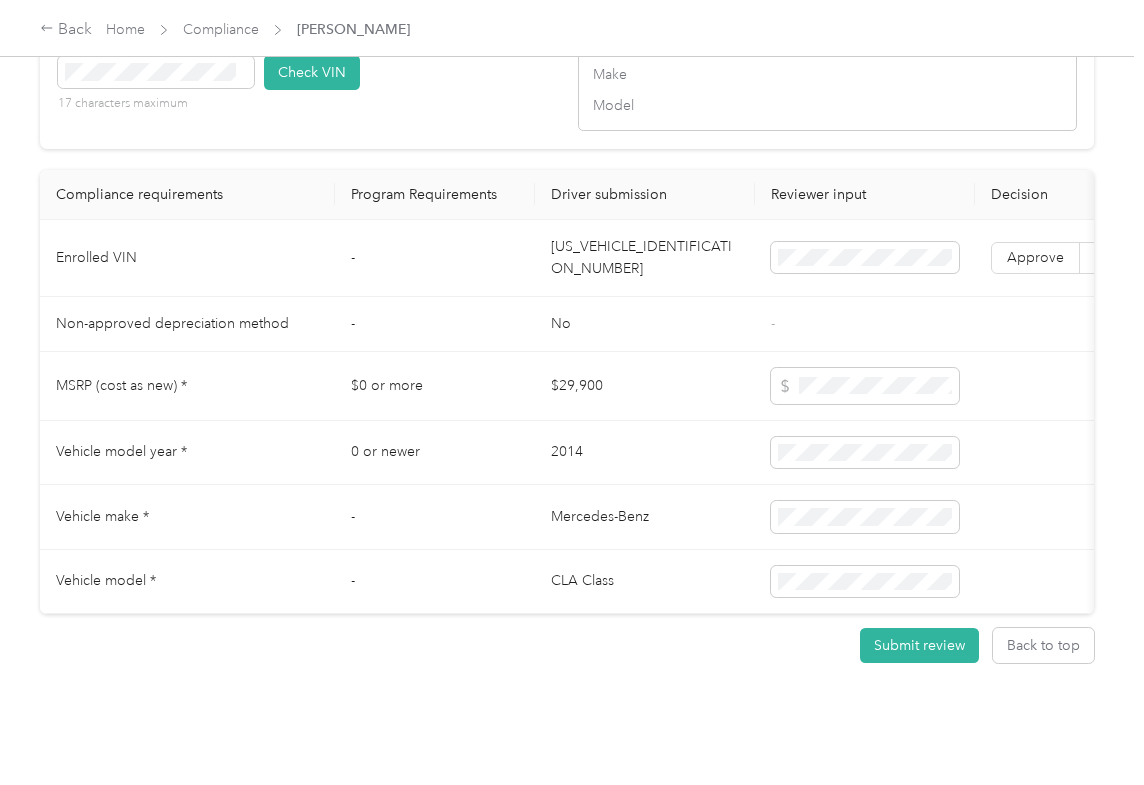scroll, scrollTop: 1733, scrollLeft: 0, axis: vertical 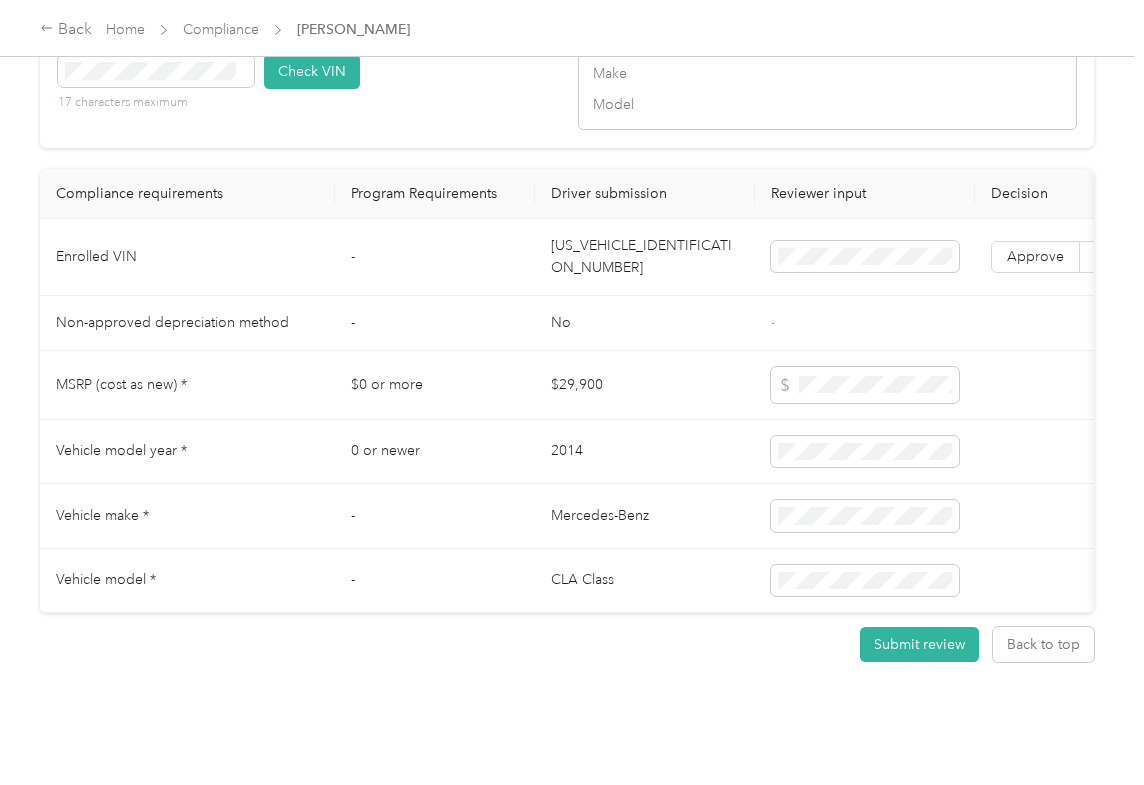 click on "[US_VEHICLE_IDENTIFICATION_NUMBER]" at bounding box center [645, 257] 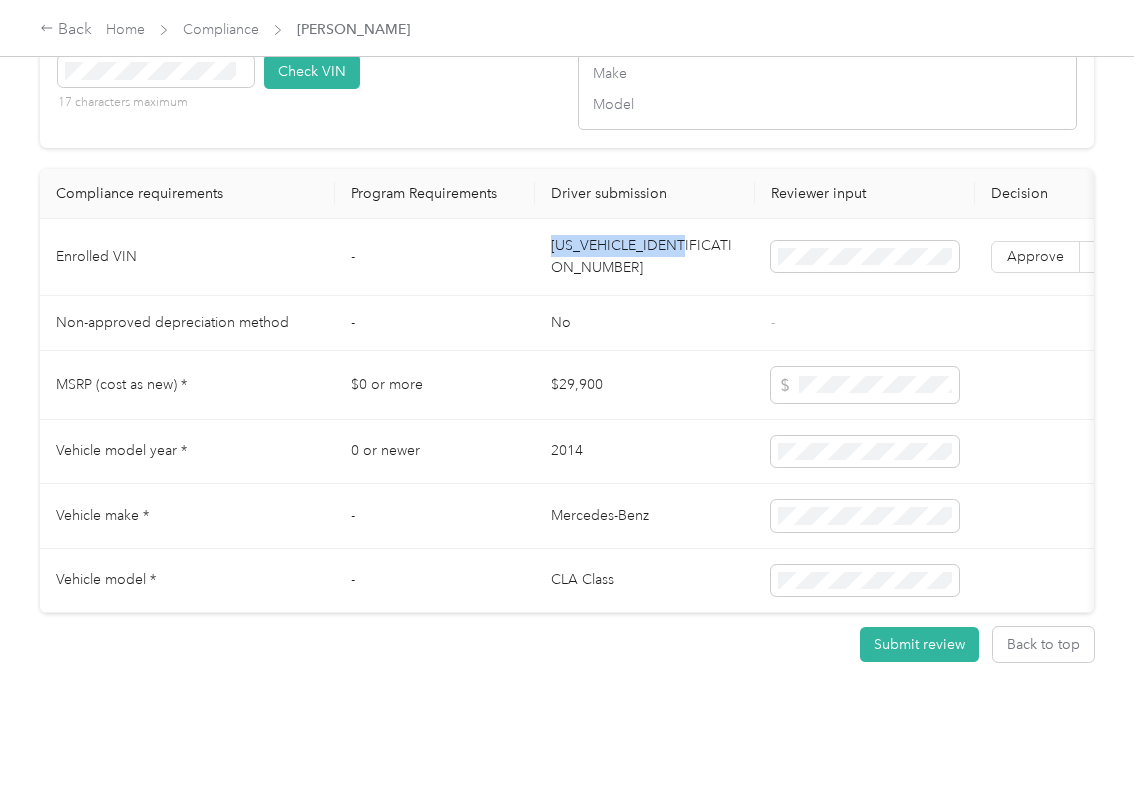 click on "[US_VEHICLE_IDENTIFICATION_NUMBER]" at bounding box center (645, 257) 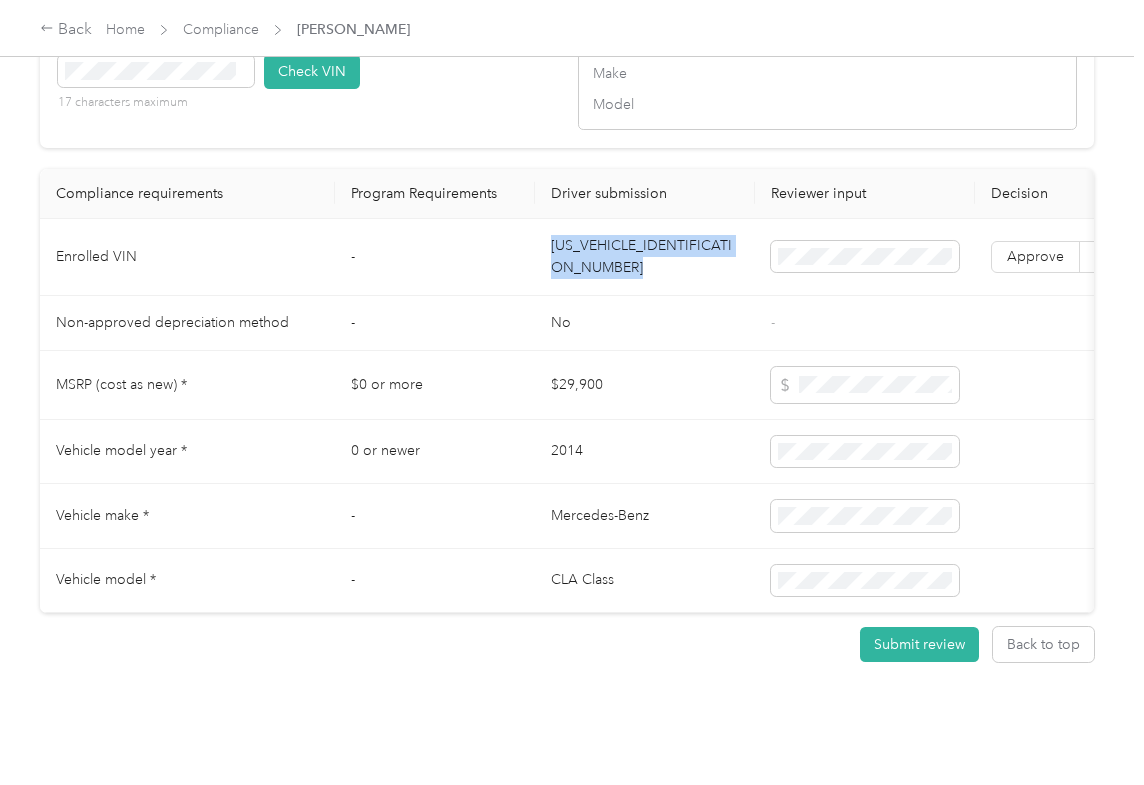 click on "[US_VEHICLE_IDENTIFICATION_NUMBER]" at bounding box center (645, 257) 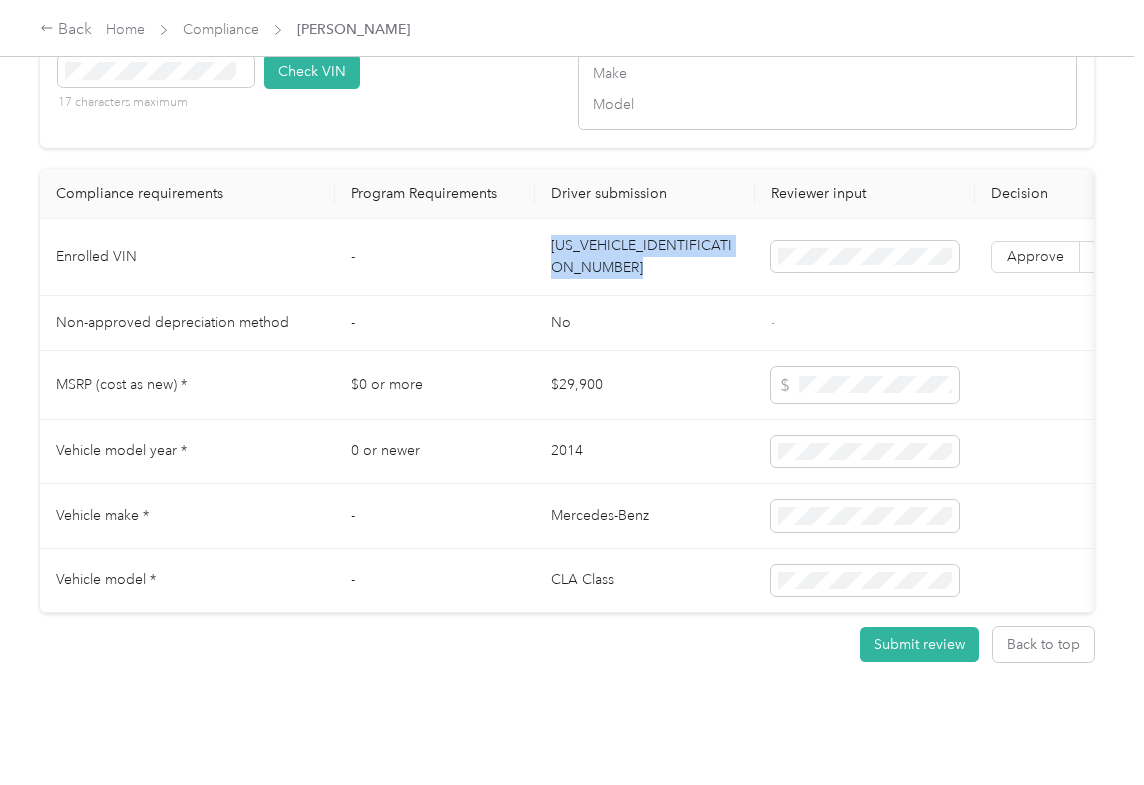 copy on "[US_VEHICLE_IDENTIFICATION_NUMBER]" 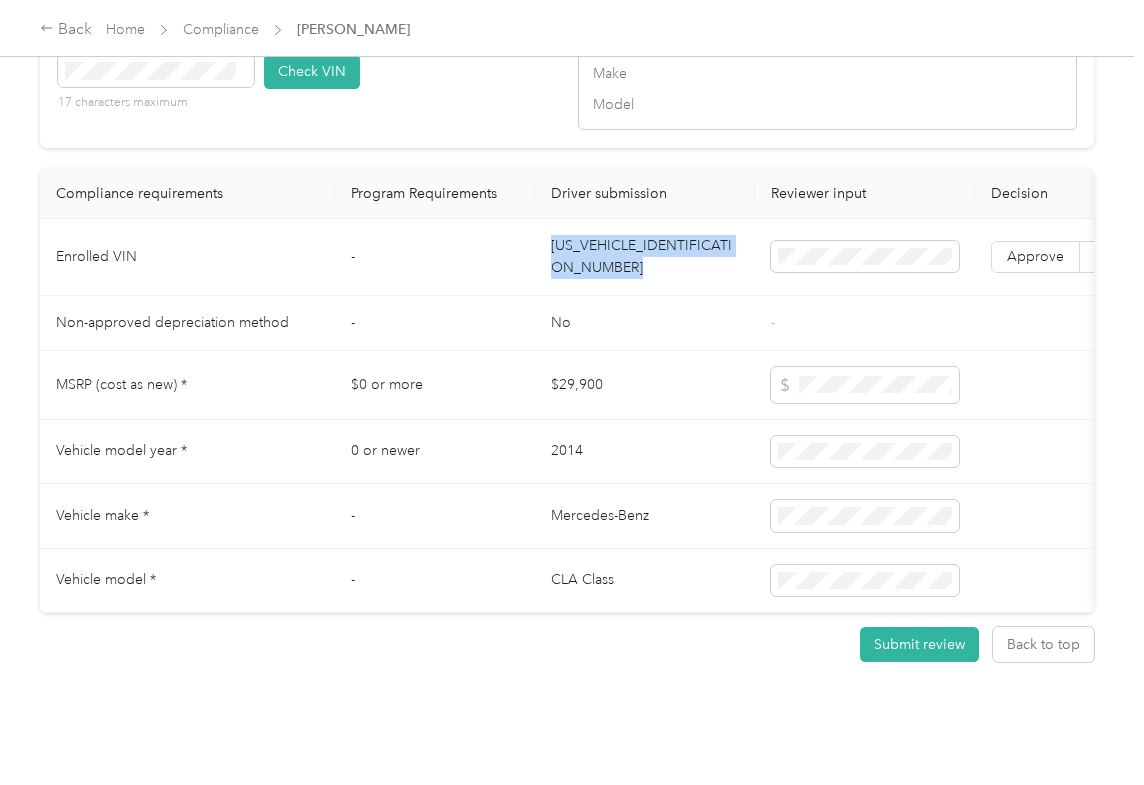 click on "VIN number   17 characters maximum Check VIN" at bounding box center (307, 78) 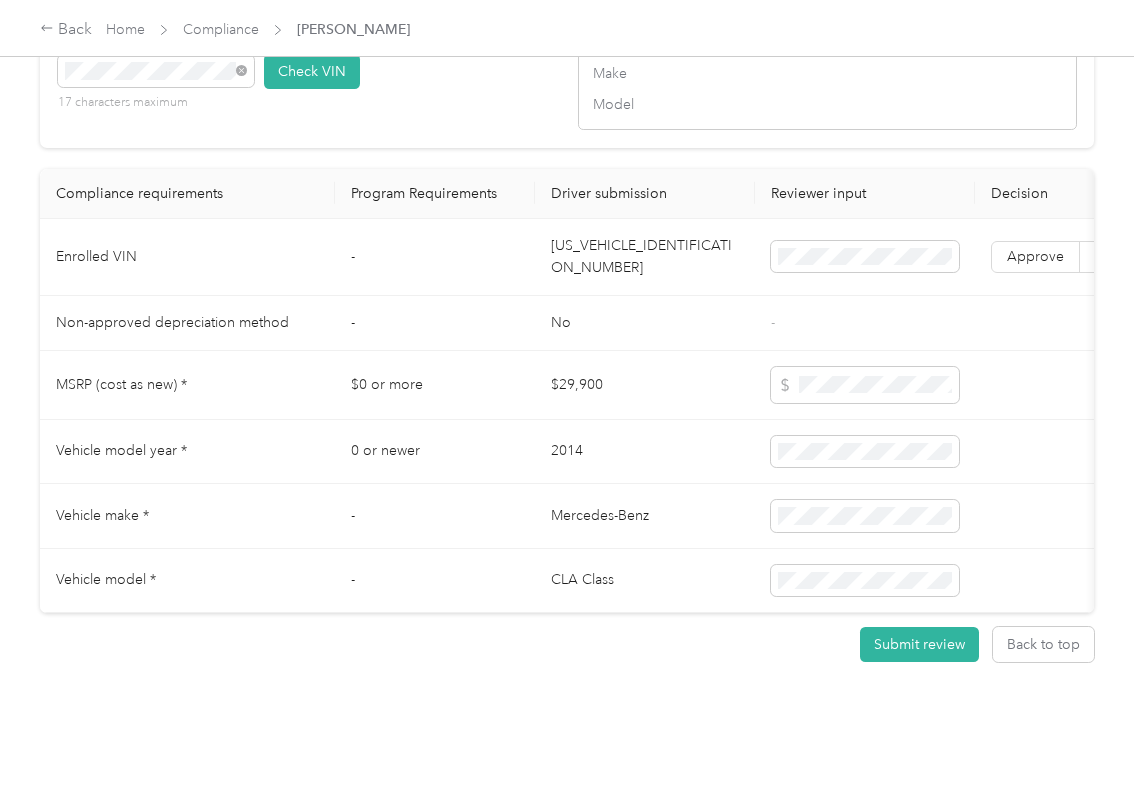 drag, startPoint x: 313, startPoint y: 120, endPoint x: 494, endPoint y: 220, distance: 206.78732 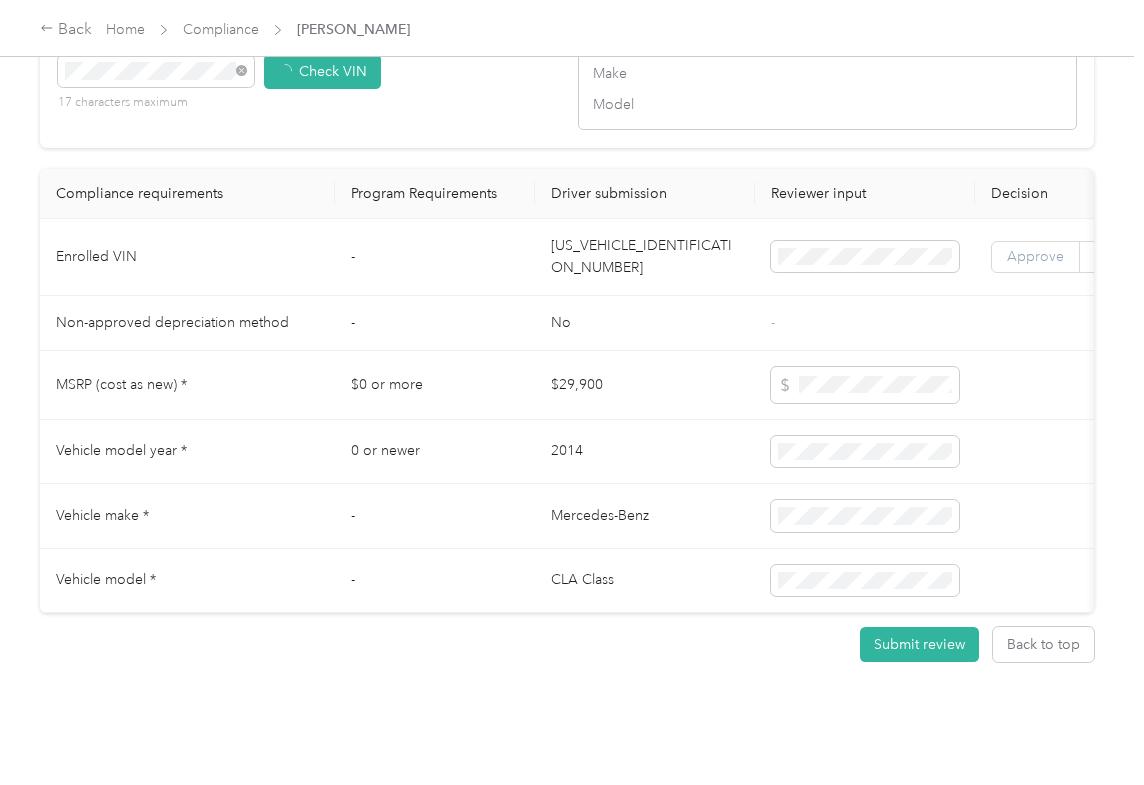 click on "Approve" at bounding box center (1035, 257) 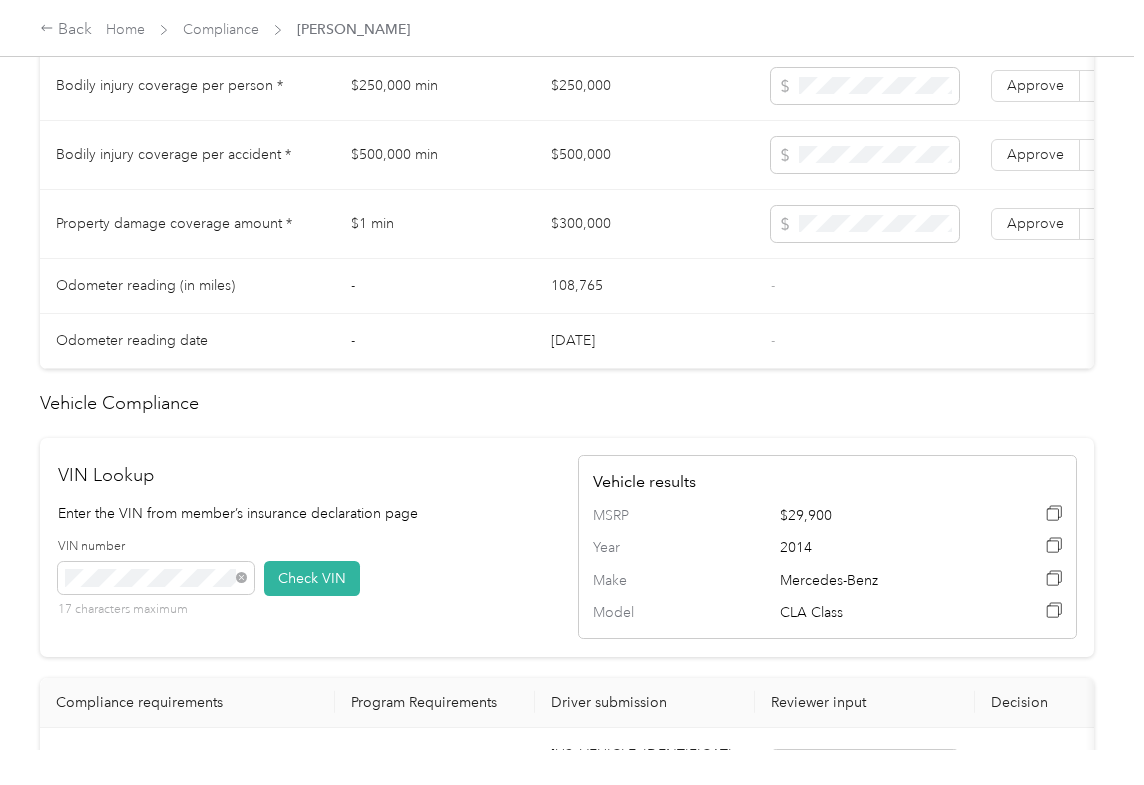 scroll, scrollTop: 1202, scrollLeft: 0, axis: vertical 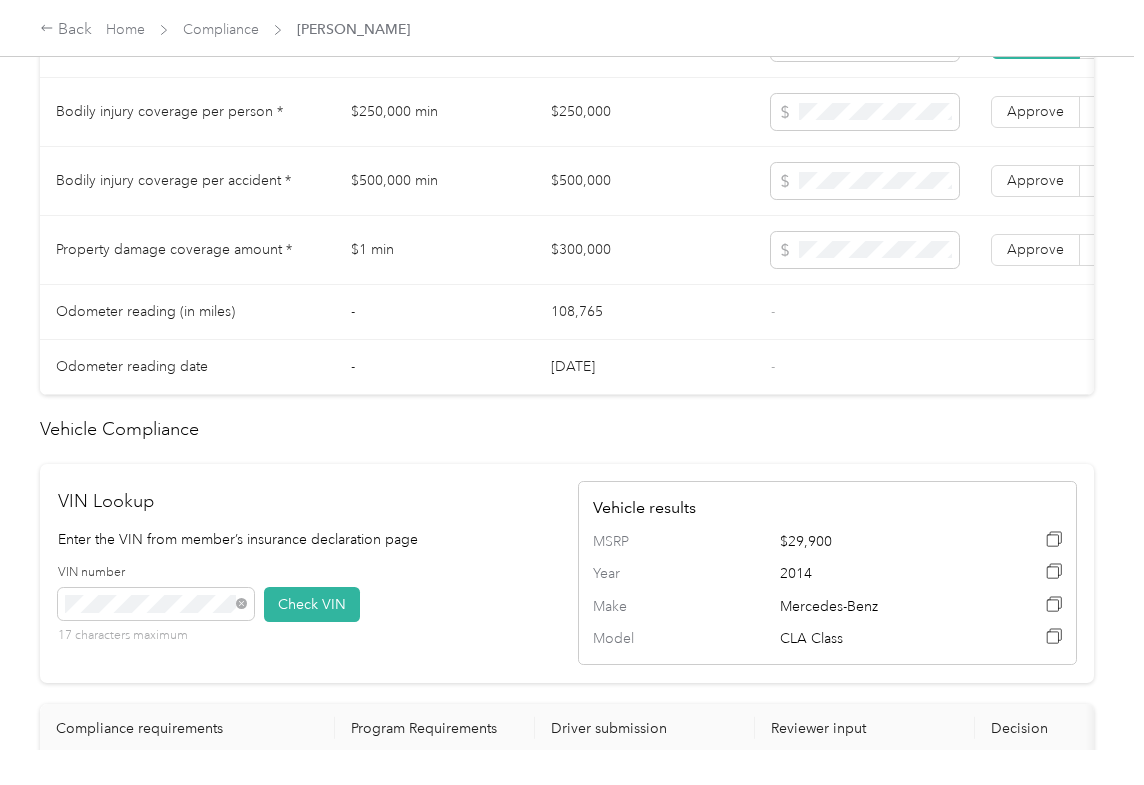 click on "$250,000" at bounding box center (645, 112) 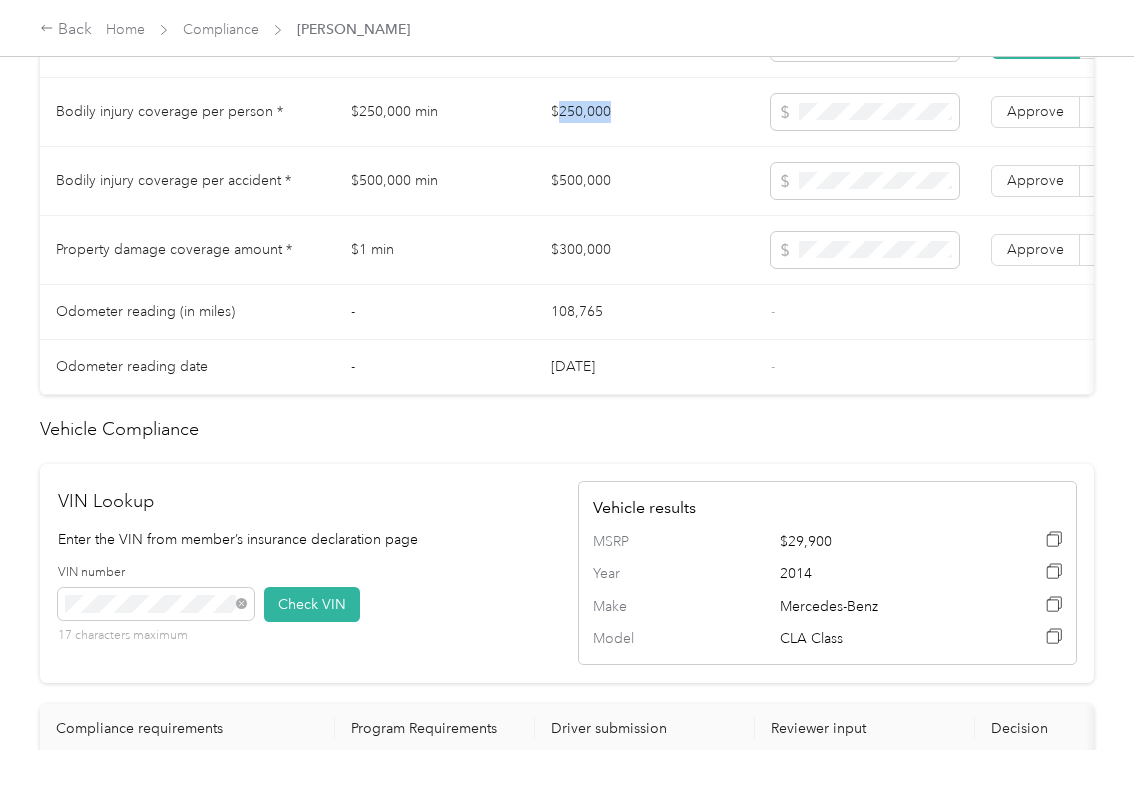 click on "$250,000" at bounding box center (645, 112) 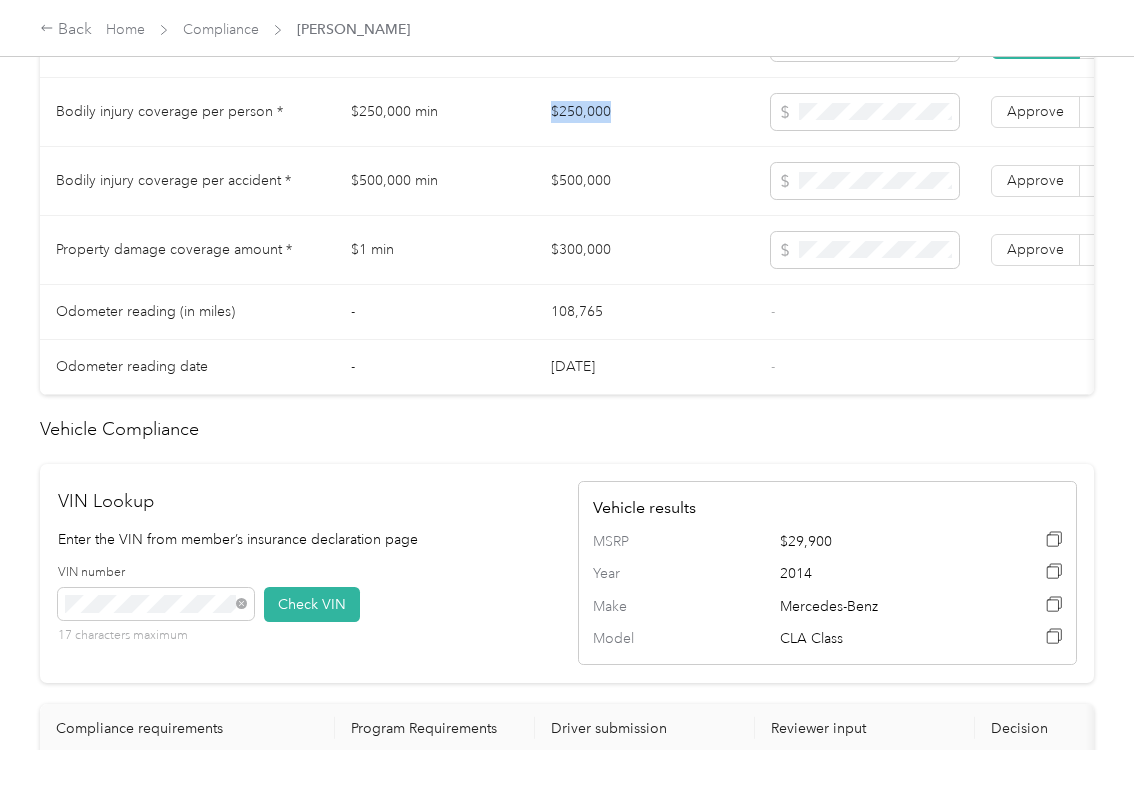 click on "$250,000" at bounding box center [645, 112] 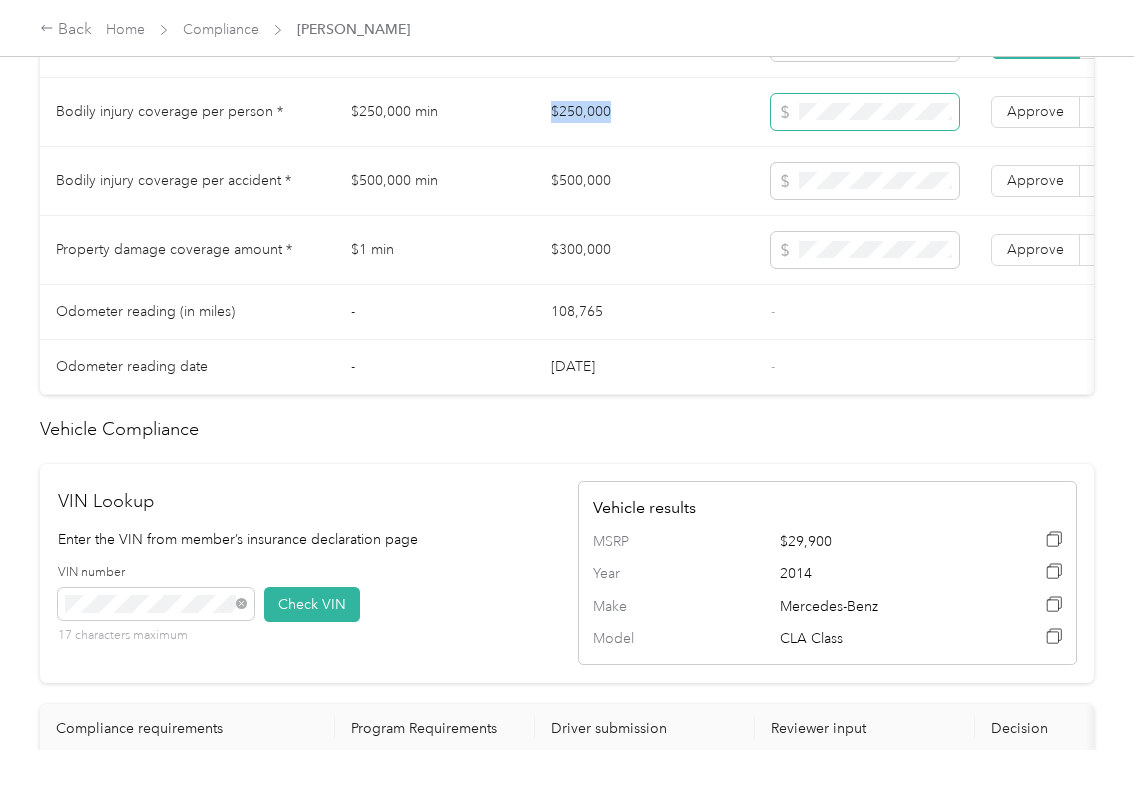 copy on "$250,000" 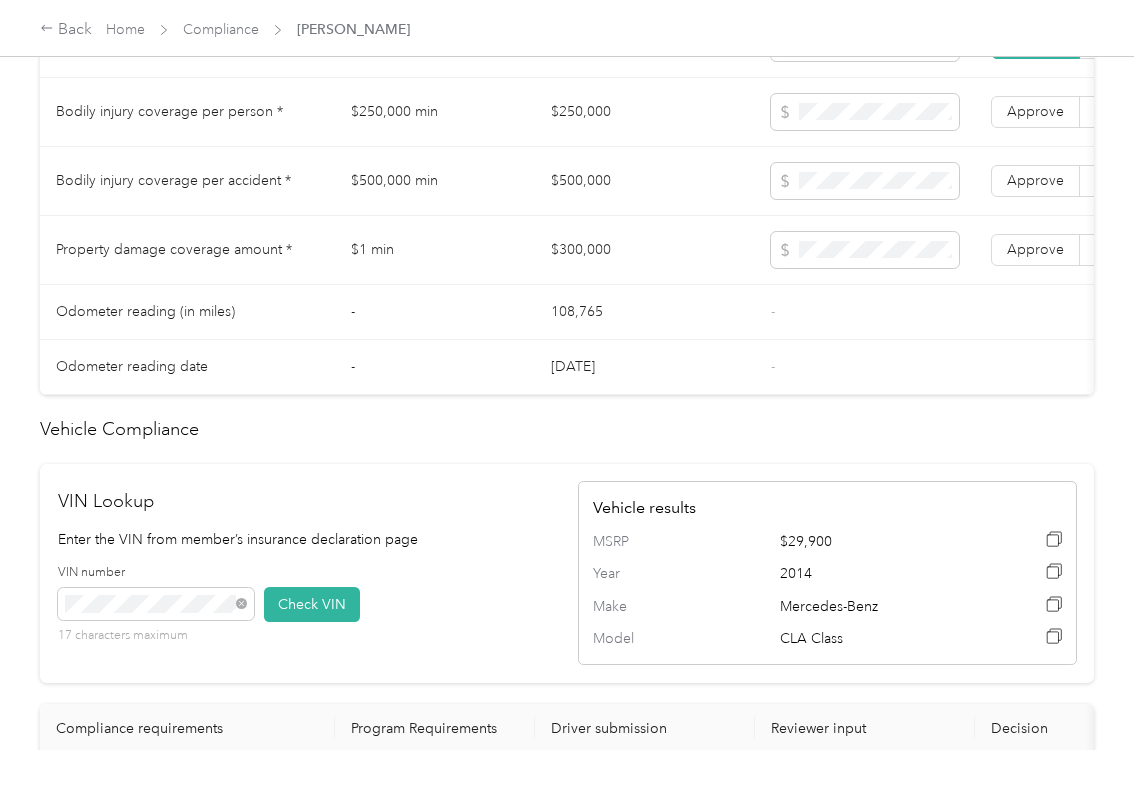 click on "$500,000" at bounding box center [645, 181] 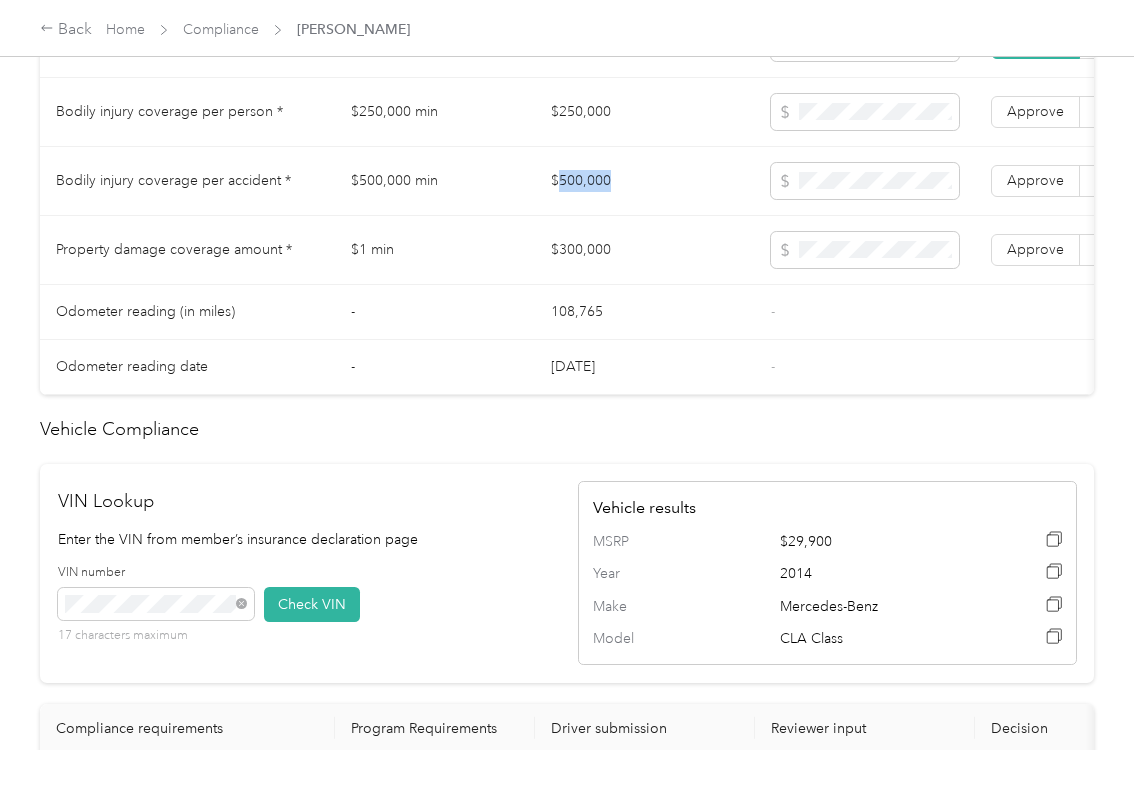 click on "$500,000" at bounding box center (645, 181) 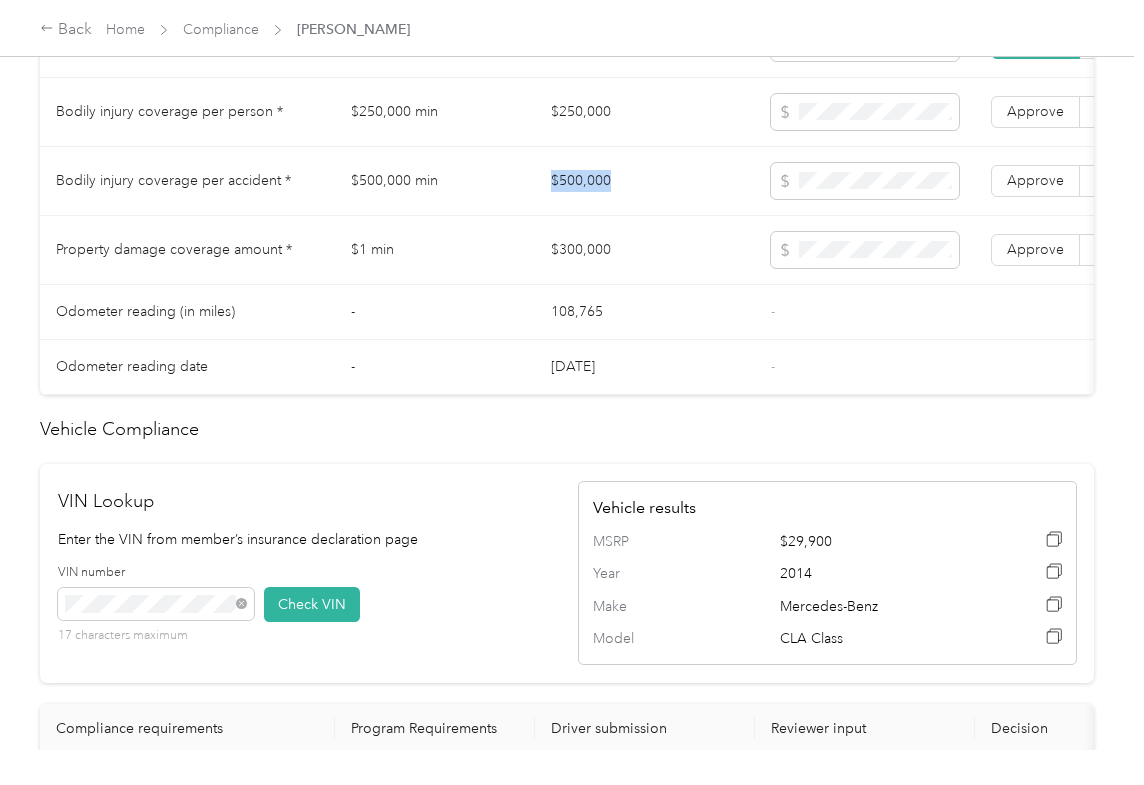 click on "$500,000" at bounding box center (645, 181) 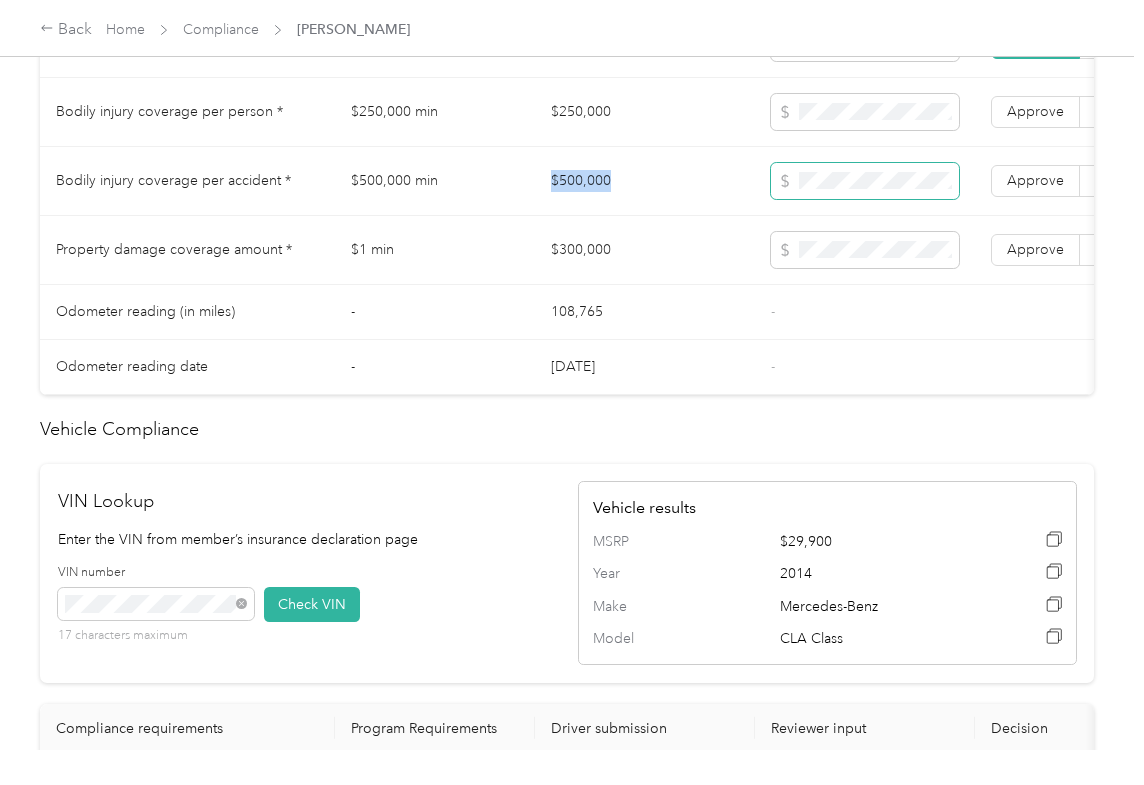 copy on "$500,000" 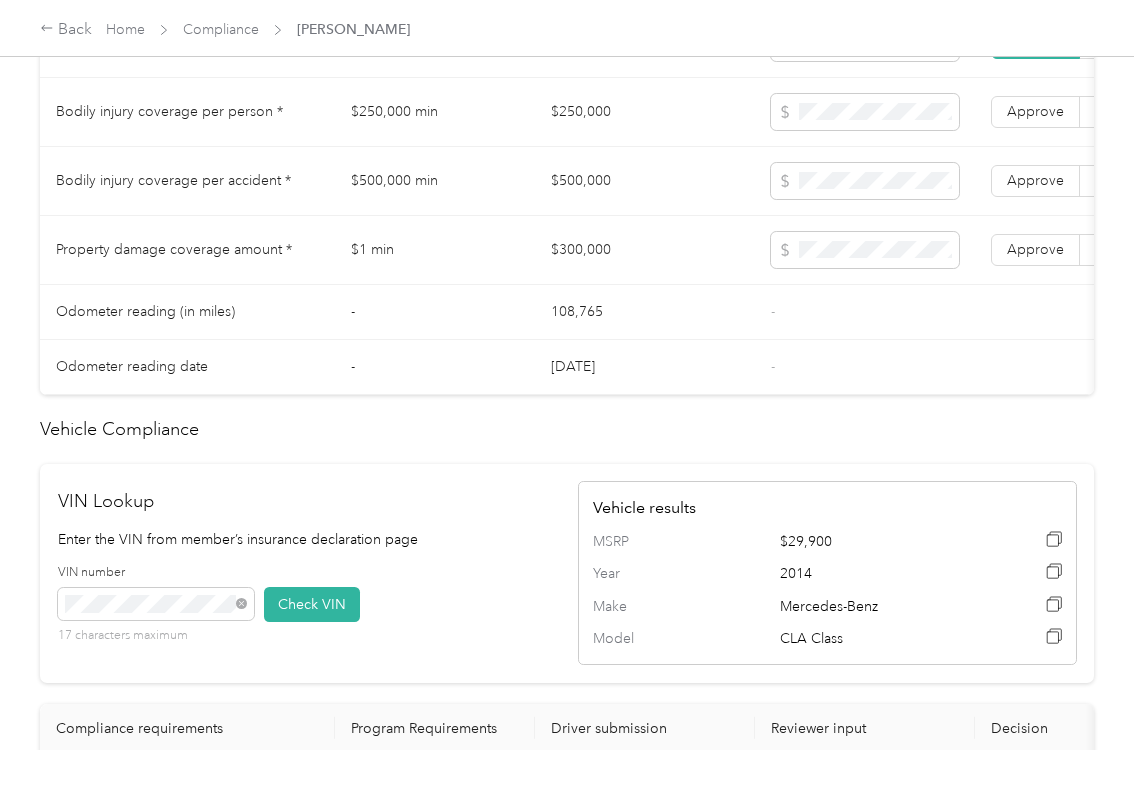click on "$300,000" at bounding box center (645, 250) 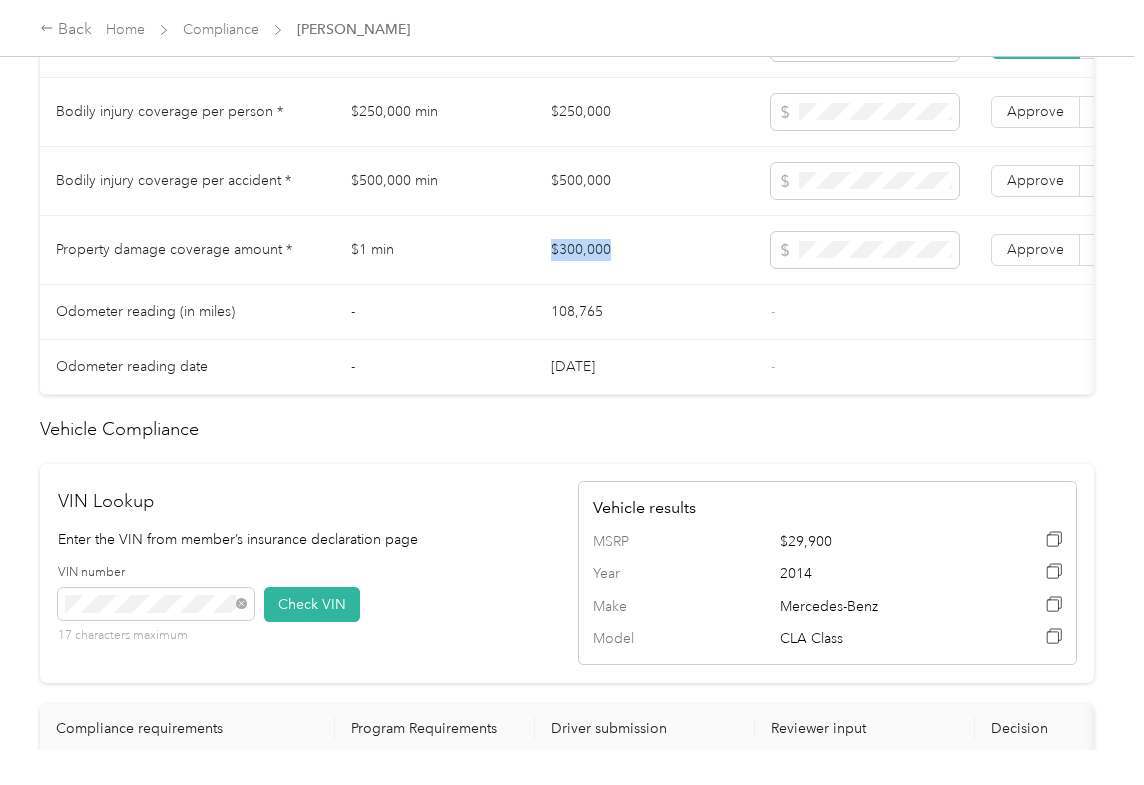 click on "$300,000" at bounding box center [645, 250] 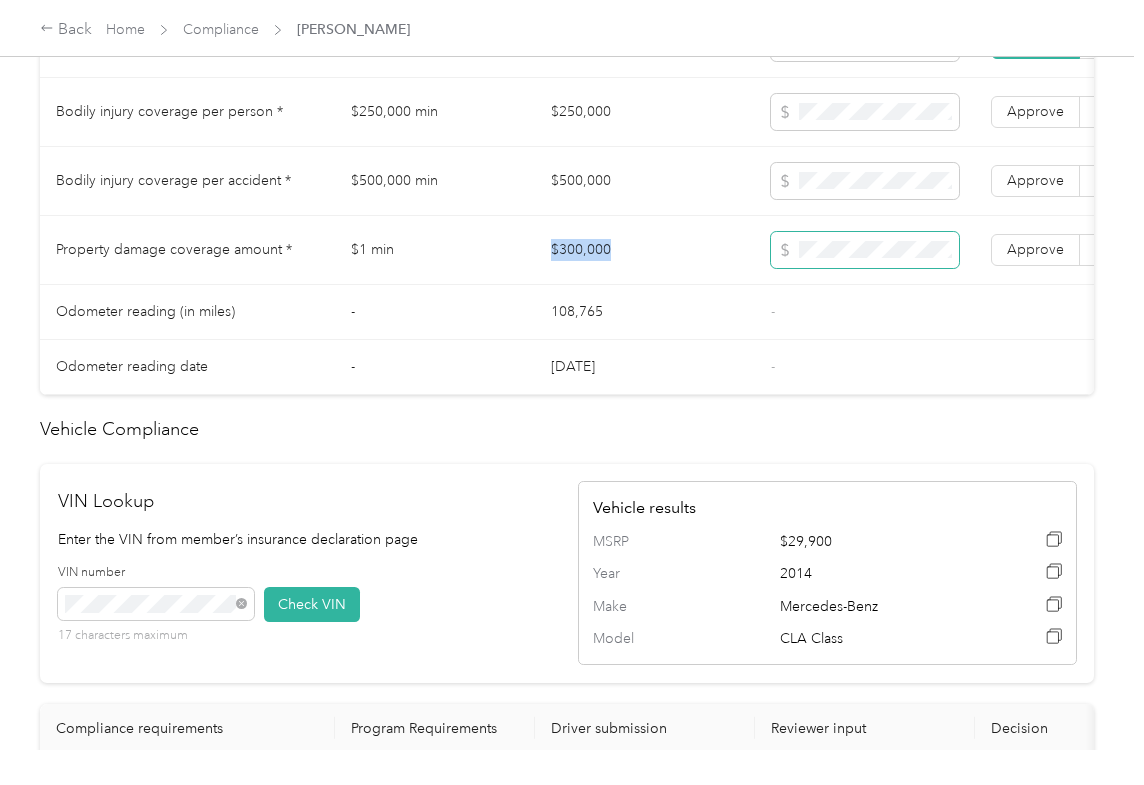 copy on "$300,000" 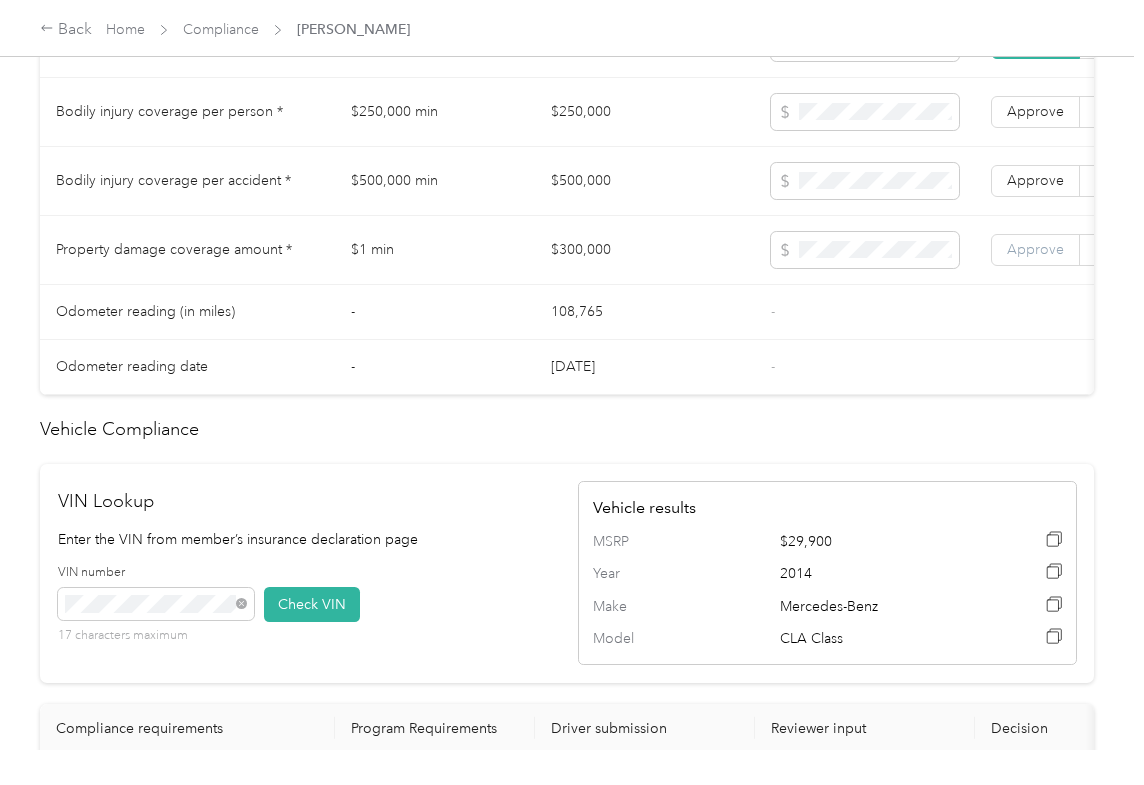 click on "Approve" at bounding box center (1035, 249) 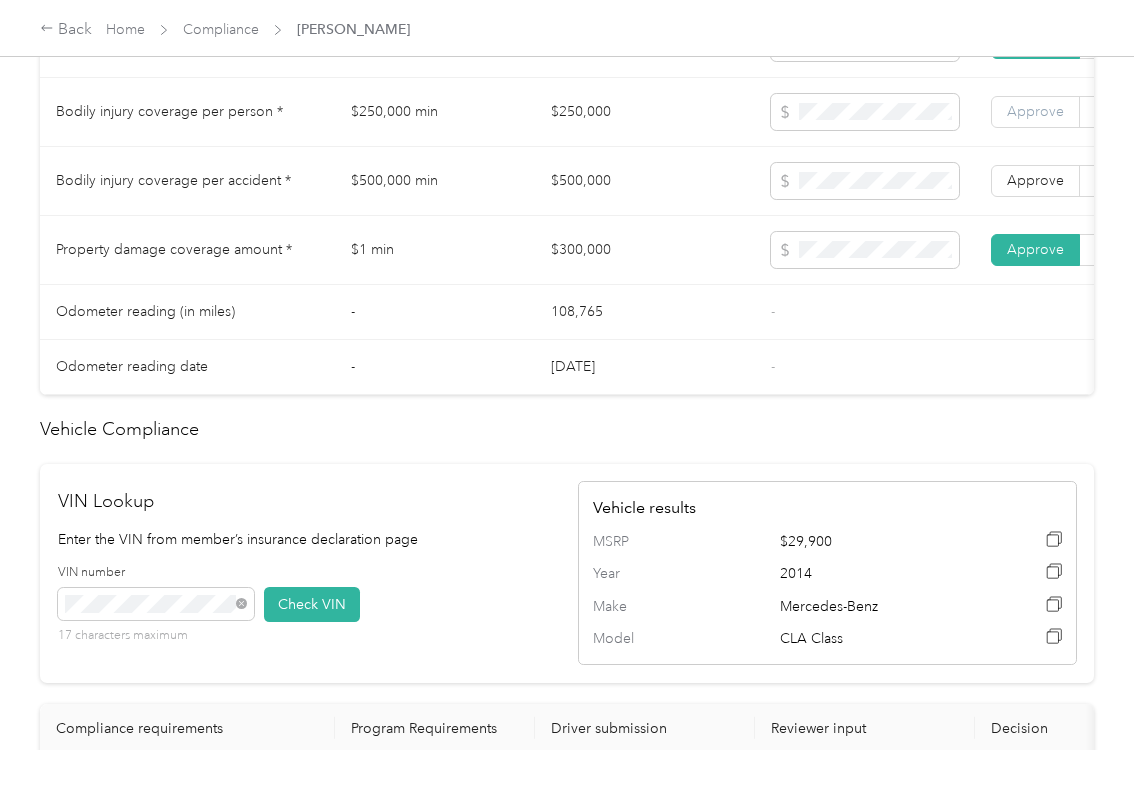 drag, startPoint x: 1022, startPoint y: 209, endPoint x: 1040, endPoint y: 142, distance: 69.375786 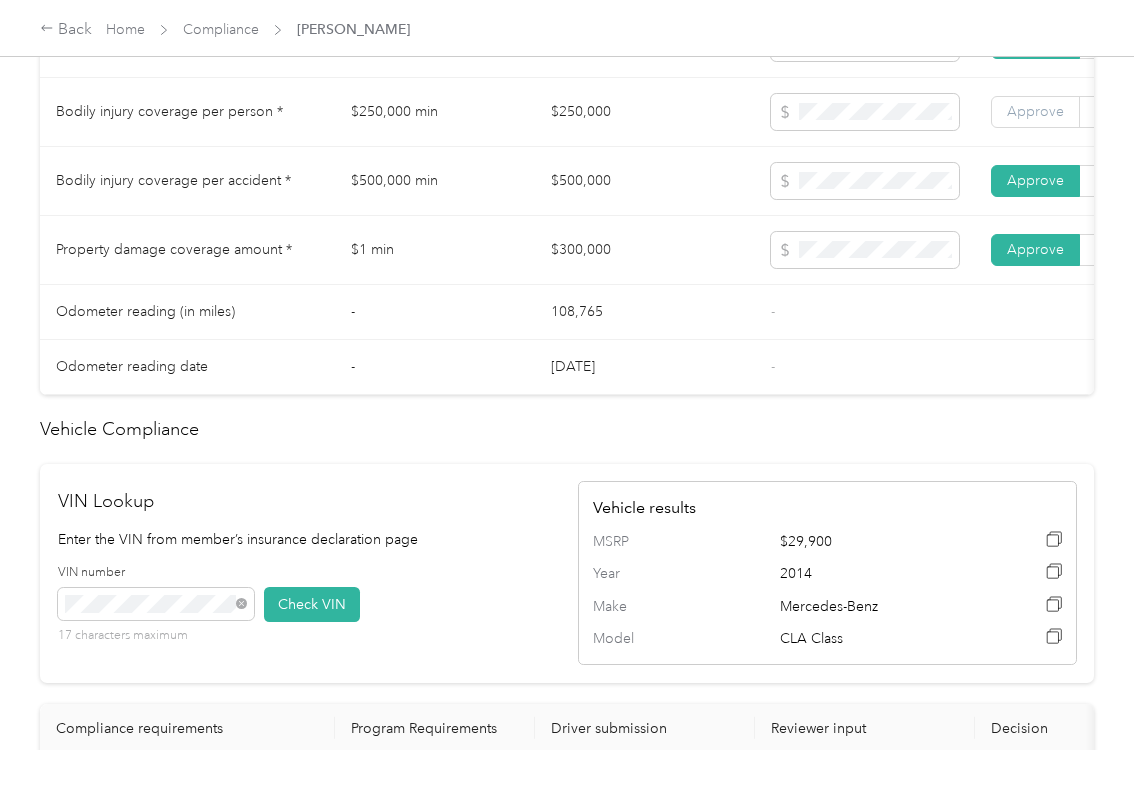 click on "Approve" at bounding box center [1035, 111] 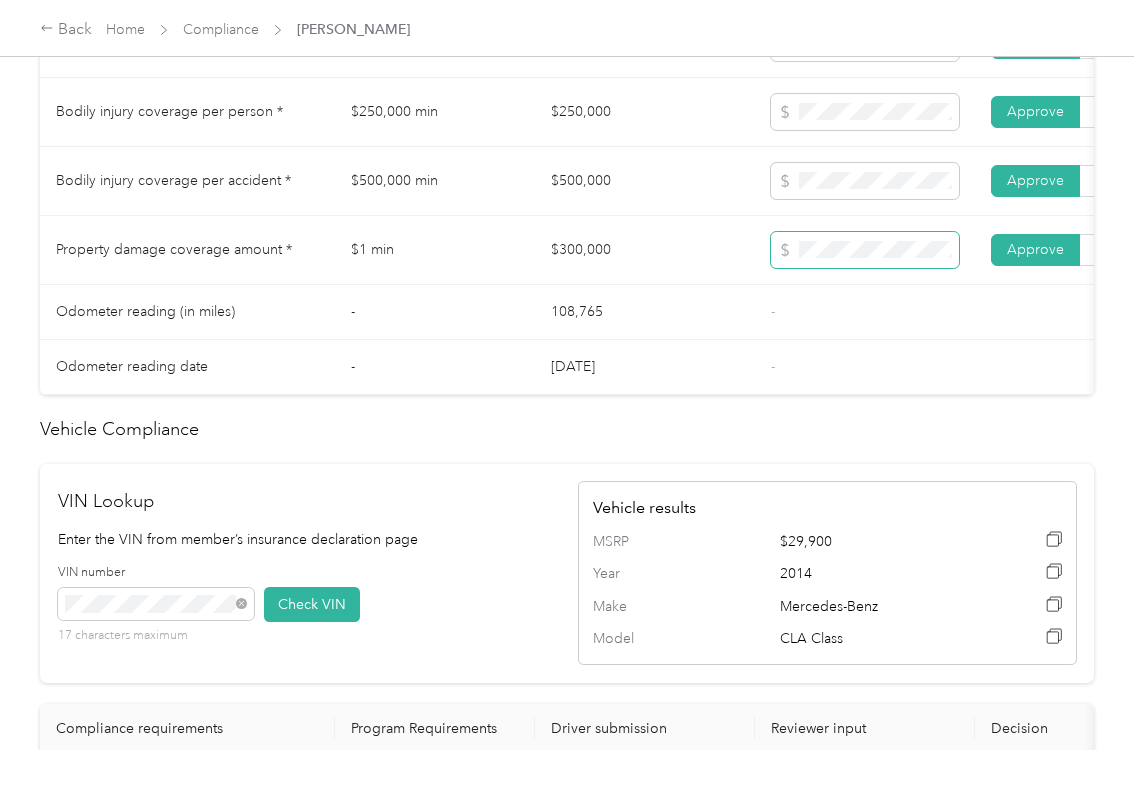 click at bounding box center [865, 250] 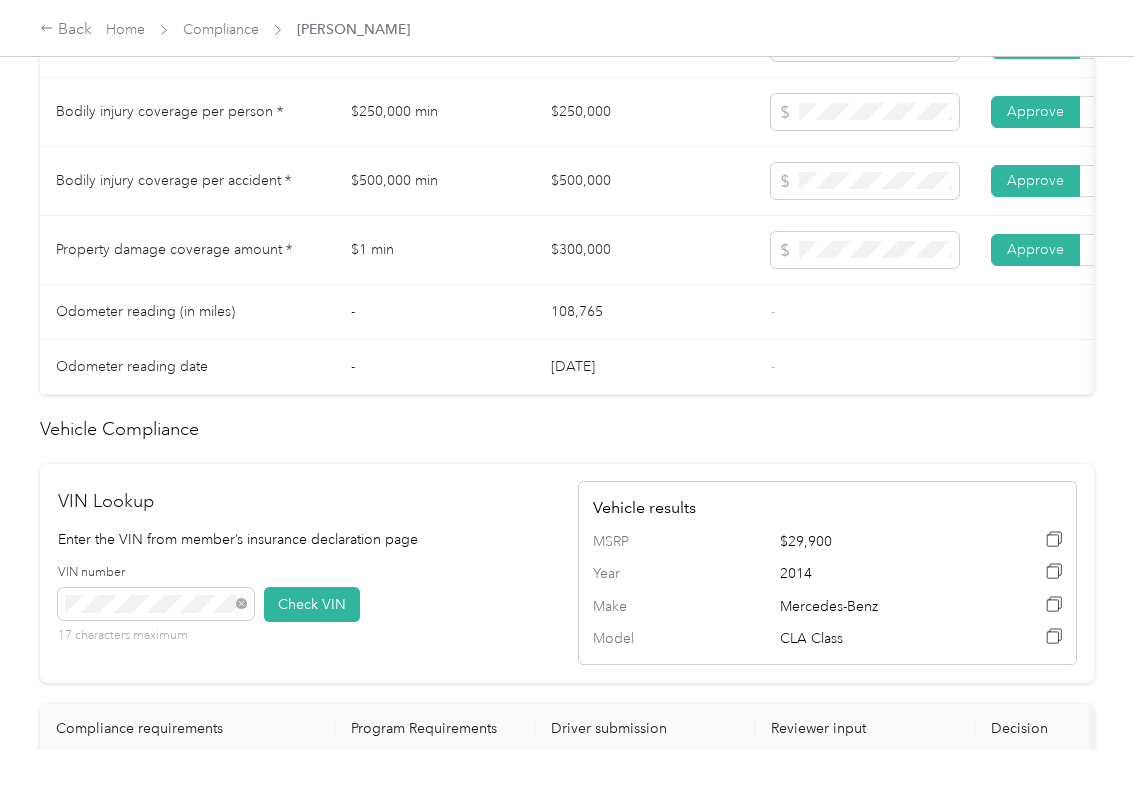 click on "-" at bounding box center [435, 367] 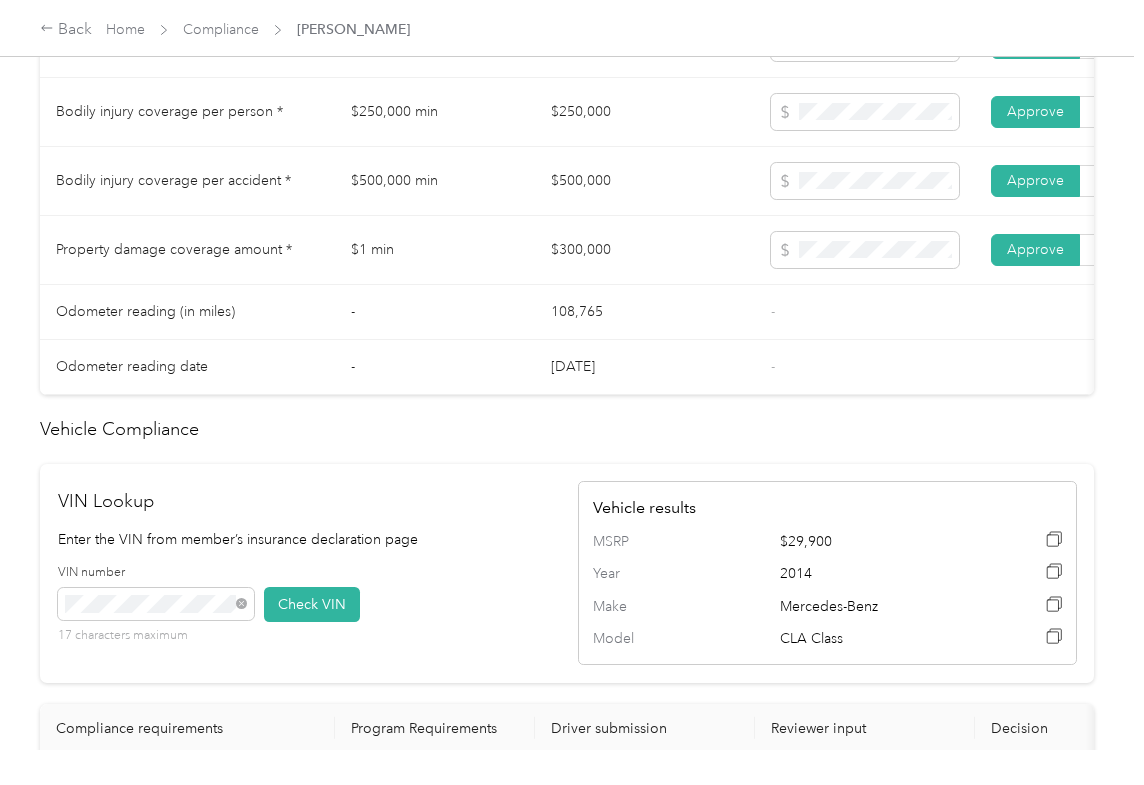 click on "$500,000 min" at bounding box center (435, 181) 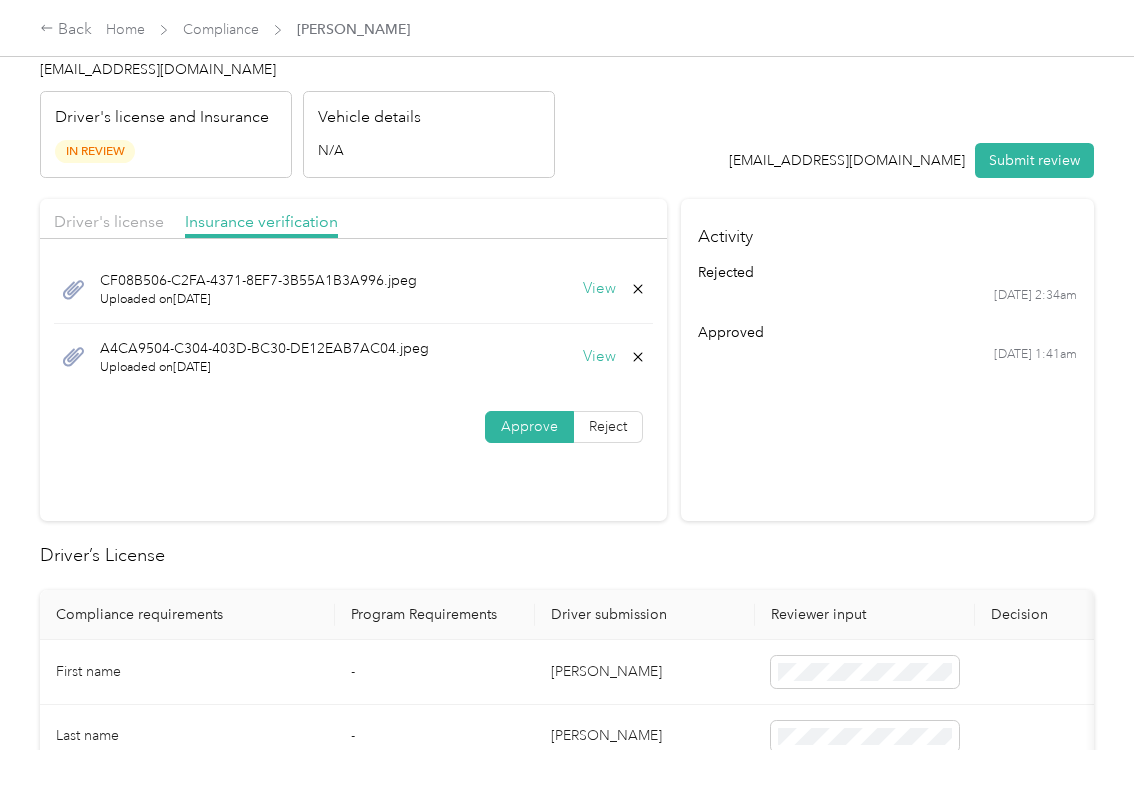 scroll, scrollTop: 0, scrollLeft: 0, axis: both 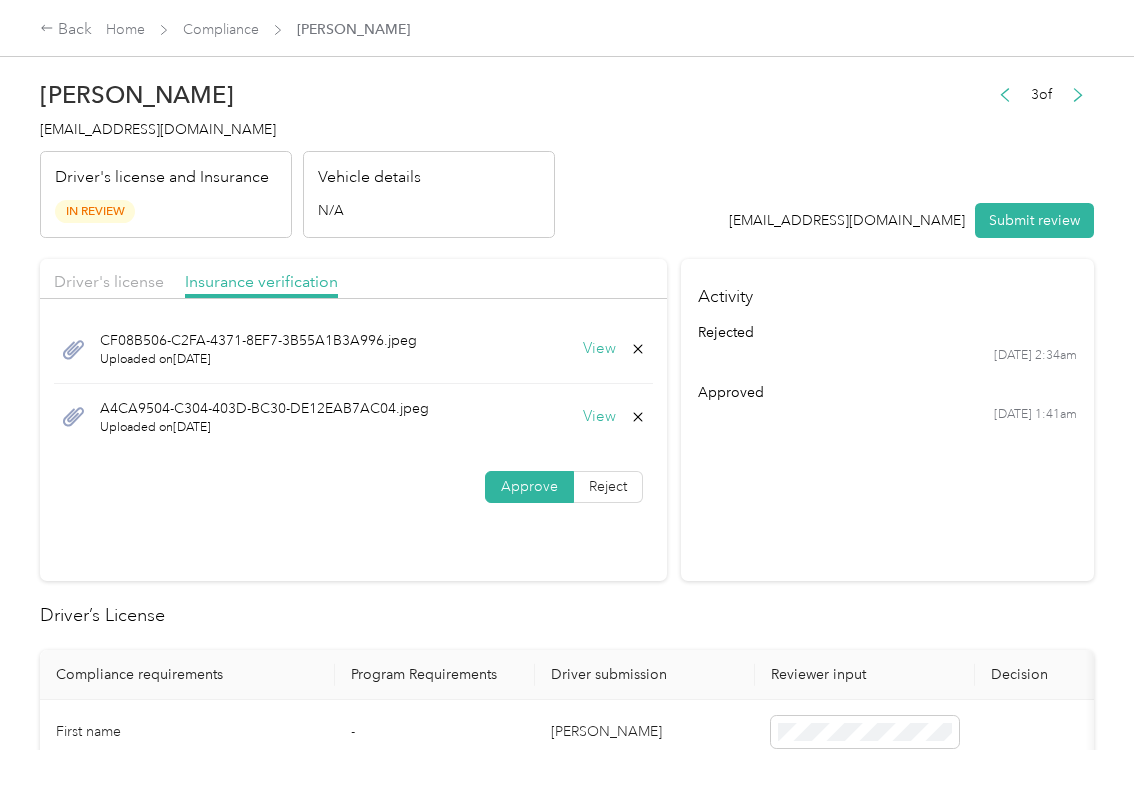 click on "View" at bounding box center (599, 417) 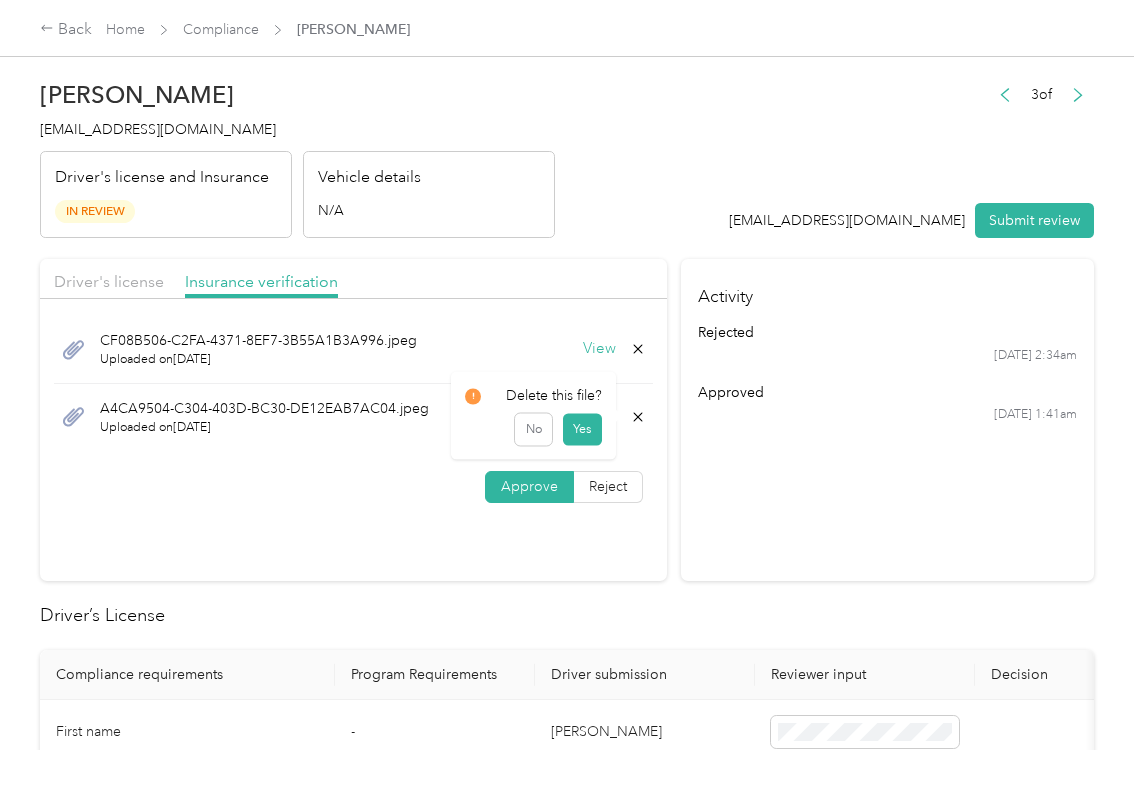 click on "Yes" at bounding box center [581, 430] 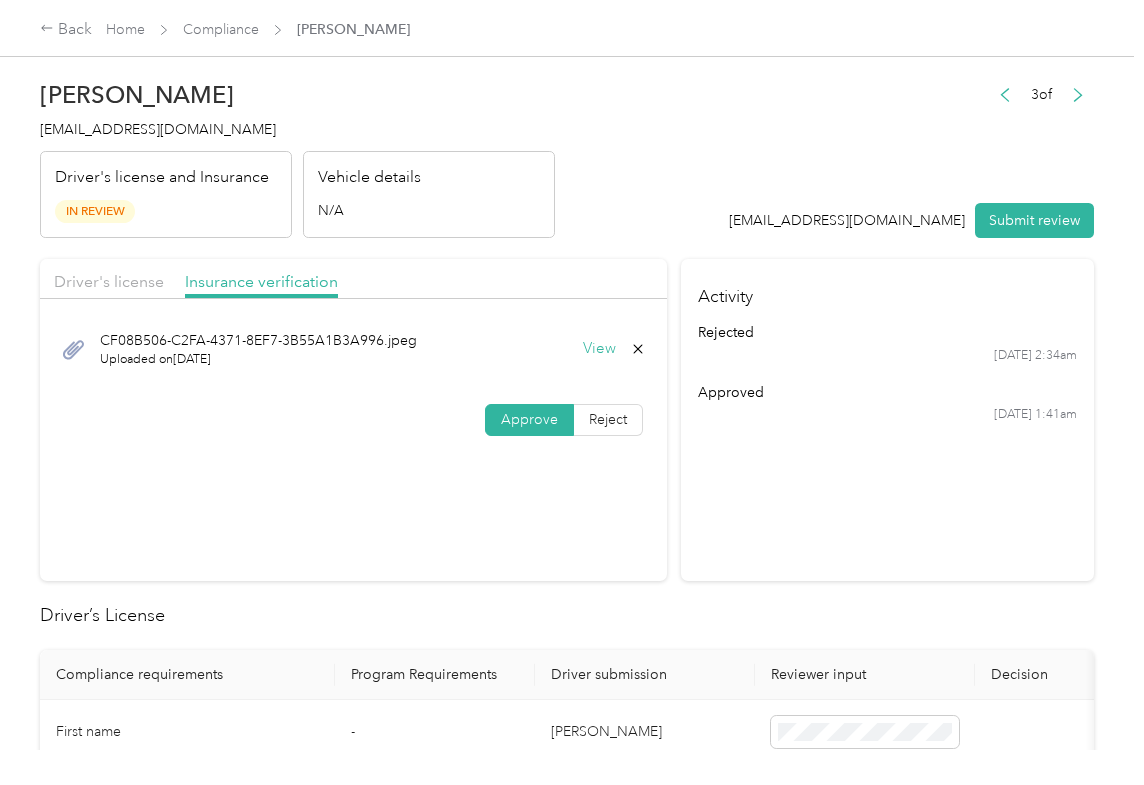 click on "CF08B506-C2FA-4371-8EF7-3B55A1B3A996.jpeg Uploaded on  [DATE] View" at bounding box center [353, 349] 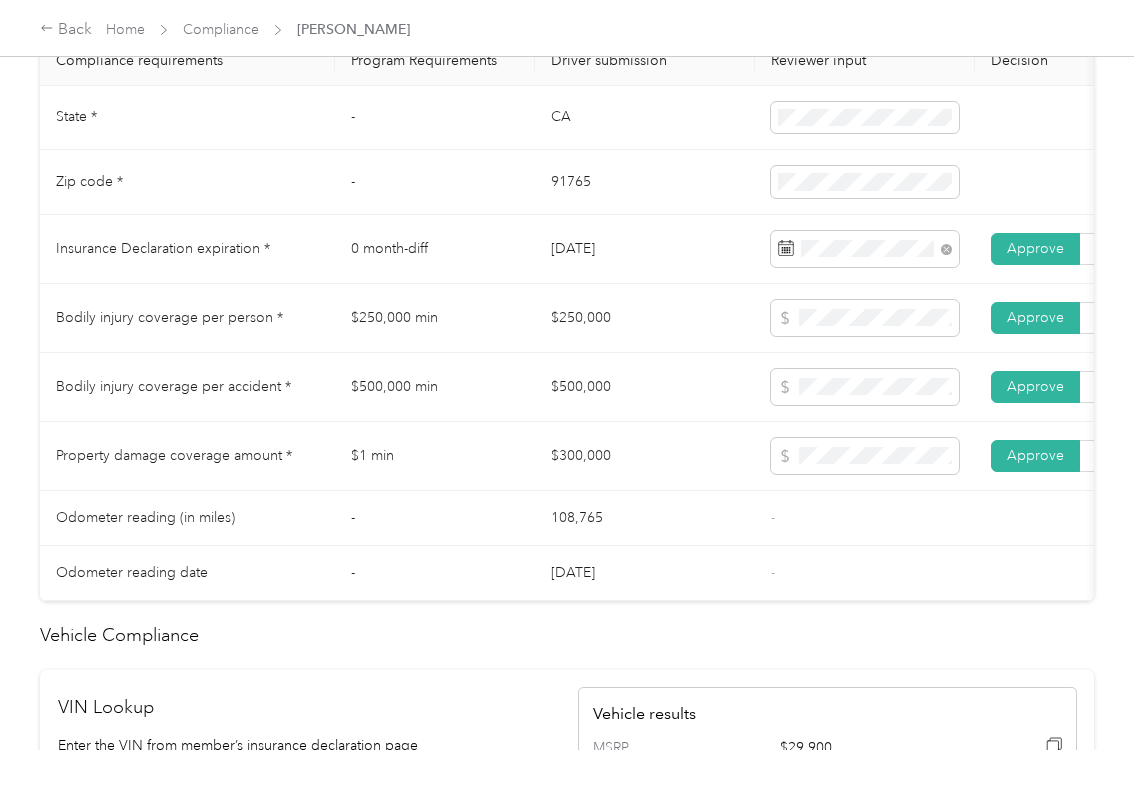 scroll, scrollTop: 800, scrollLeft: 0, axis: vertical 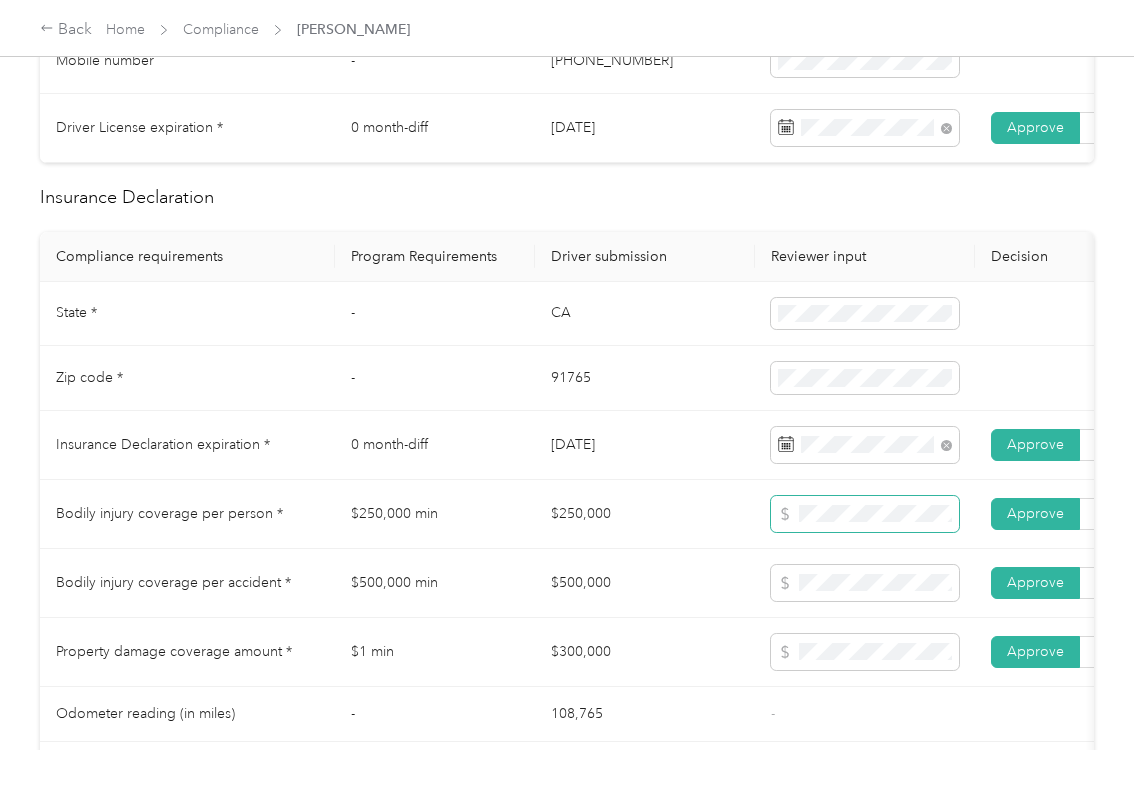 click at bounding box center (865, 514) 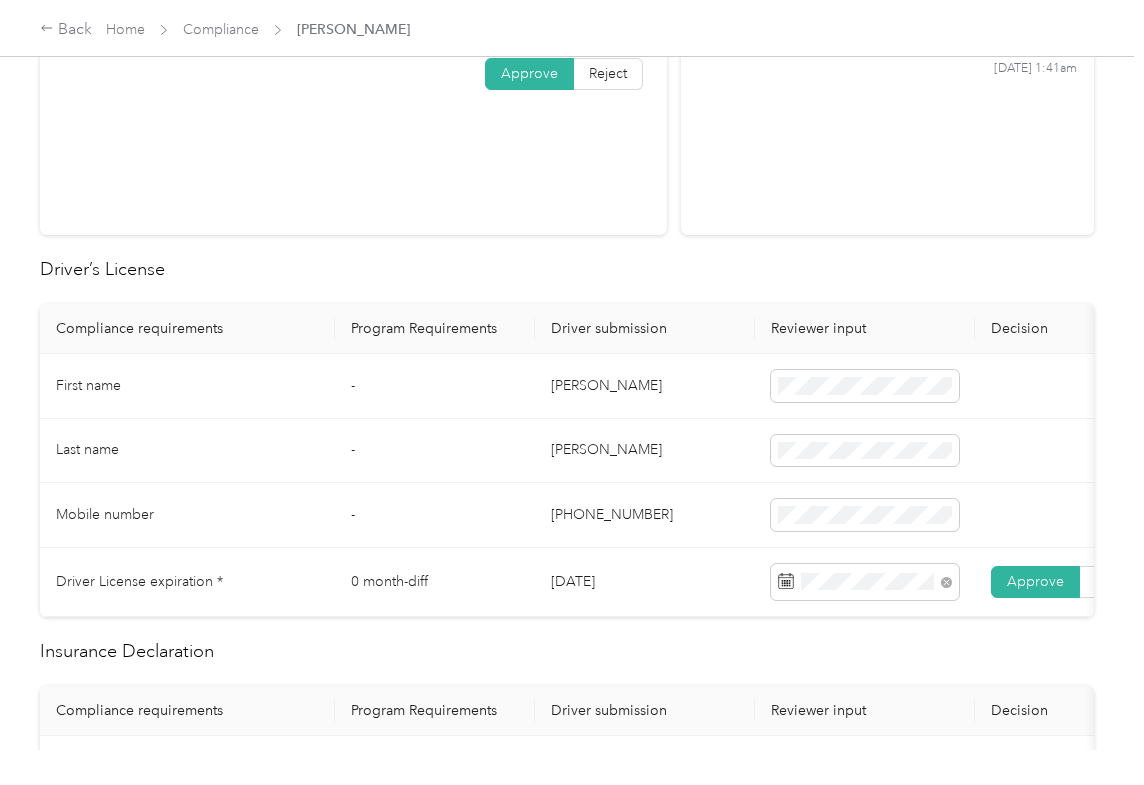 scroll, scrollTop: 266, scrollLeft: 0, axis: vertical 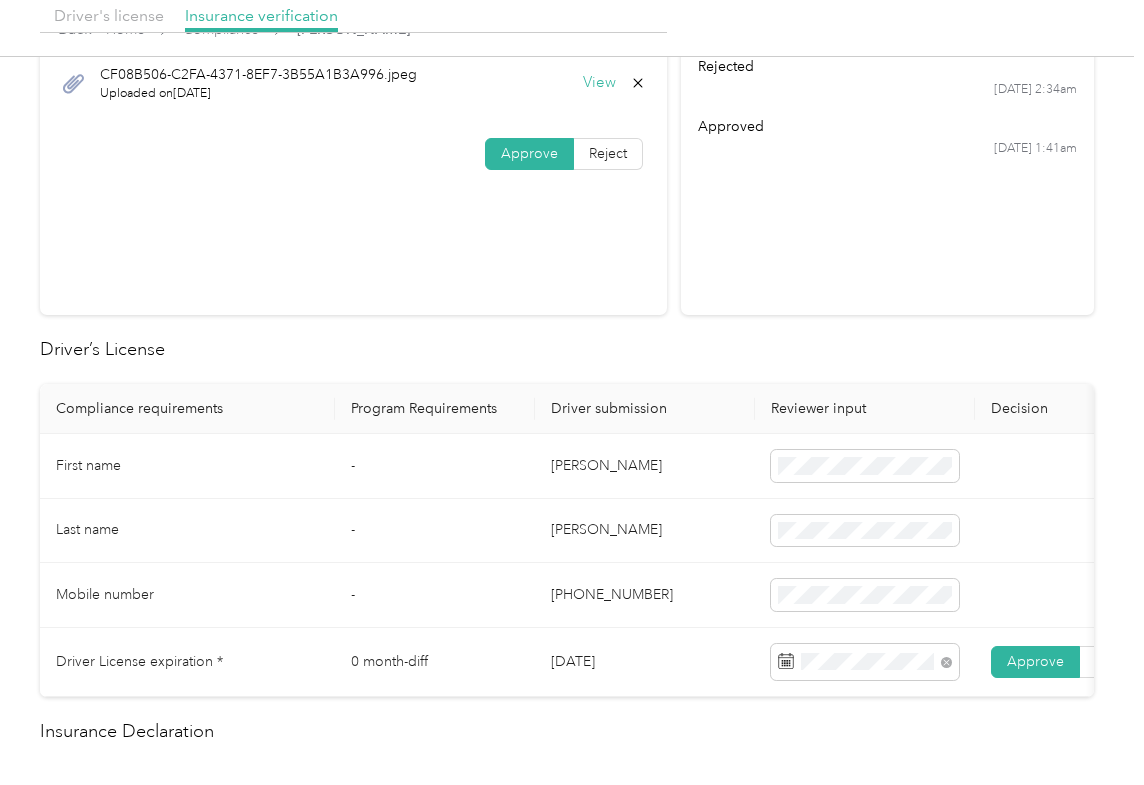 click on "Driver’s License  Compliance requirements Program Requirements Driver submission Reviewer input Decision Rejection reason             First name - [PERSON_NAME] Last name - [PERSON_NAME] Mobile number - [PHONE_NUMBER] Driver License expiration * 0 month-diff [DATE] Approve Reject Insurance Declaration Compliance requirements Program Requirements Driver submission Reviewer input Decision Rejection reason             State * - [US_STATE] Zip code * - 91765 Insurance Declaration expiration * 0 month-diff [DATE] Approve Reject Bodily injury coverage per person * $250,000 min $250,000 Approve Reject Bodily injury coverage per accident * $500,000 min $500,000 Approve Reject Property damage coverage amount * $1 min $300,000 Approve Reject Odometer reading (in miles) - 108,765 - Odometer reading date - [DATE] - Vehicle Compliance VIN Lookup Enter the VIN from member’s insurance declaration page VIN number   17 characters maximum Check VIN Vehicle results MSRP $29,900 Year [DATE] Make Mercedes-Benz Model CLA Class" at bounding box center [567, 1210] 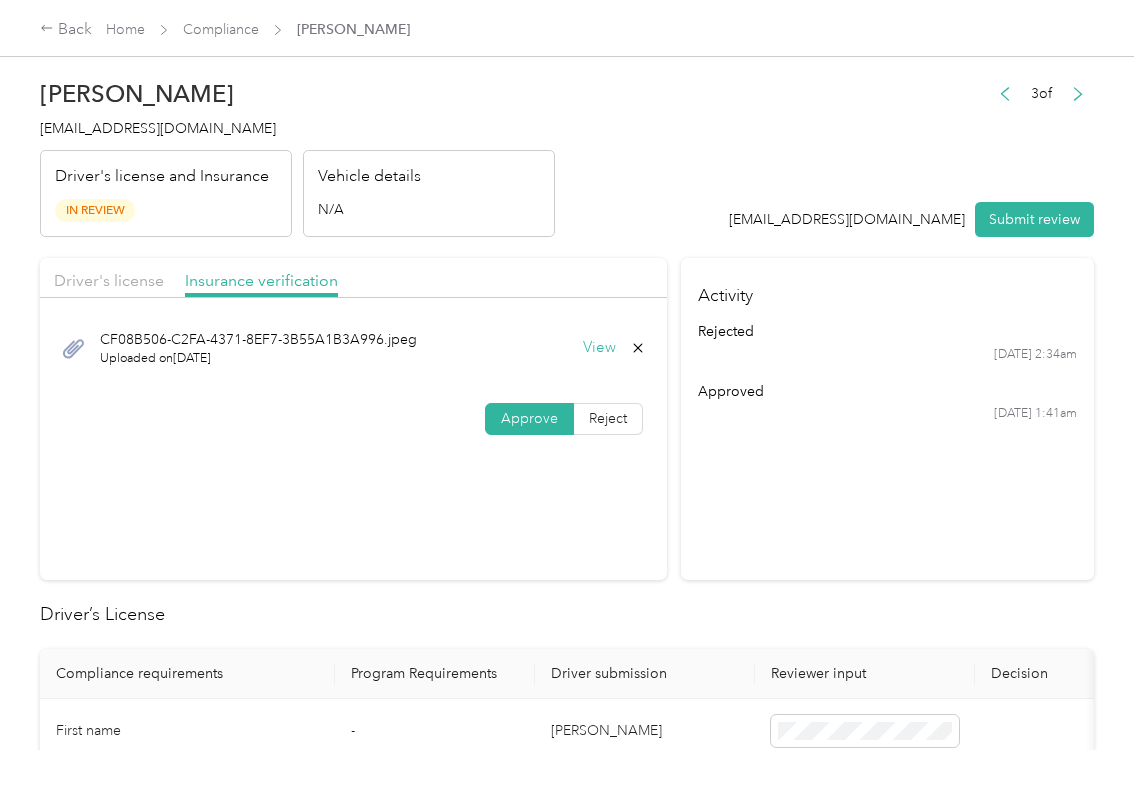 scroll, scrollTop: 0, scrollLeft: 0, axis: both 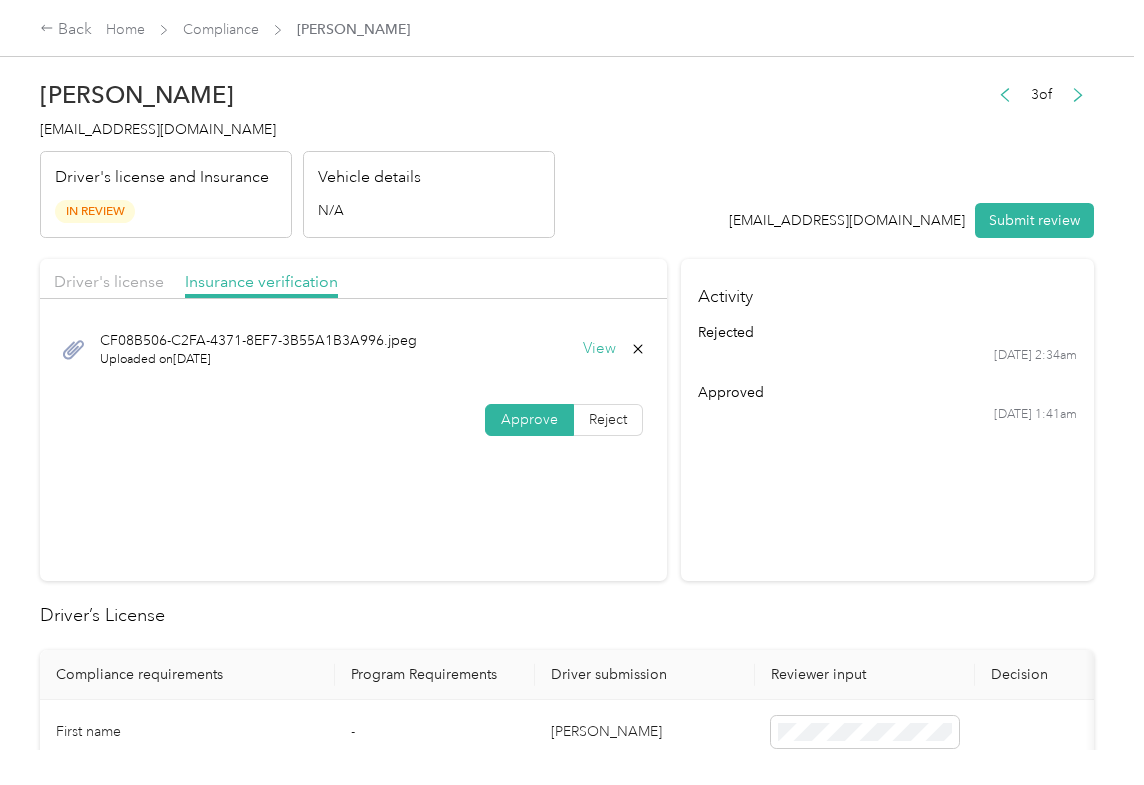 click on "Submit review" at bounding box center [1034, 220] 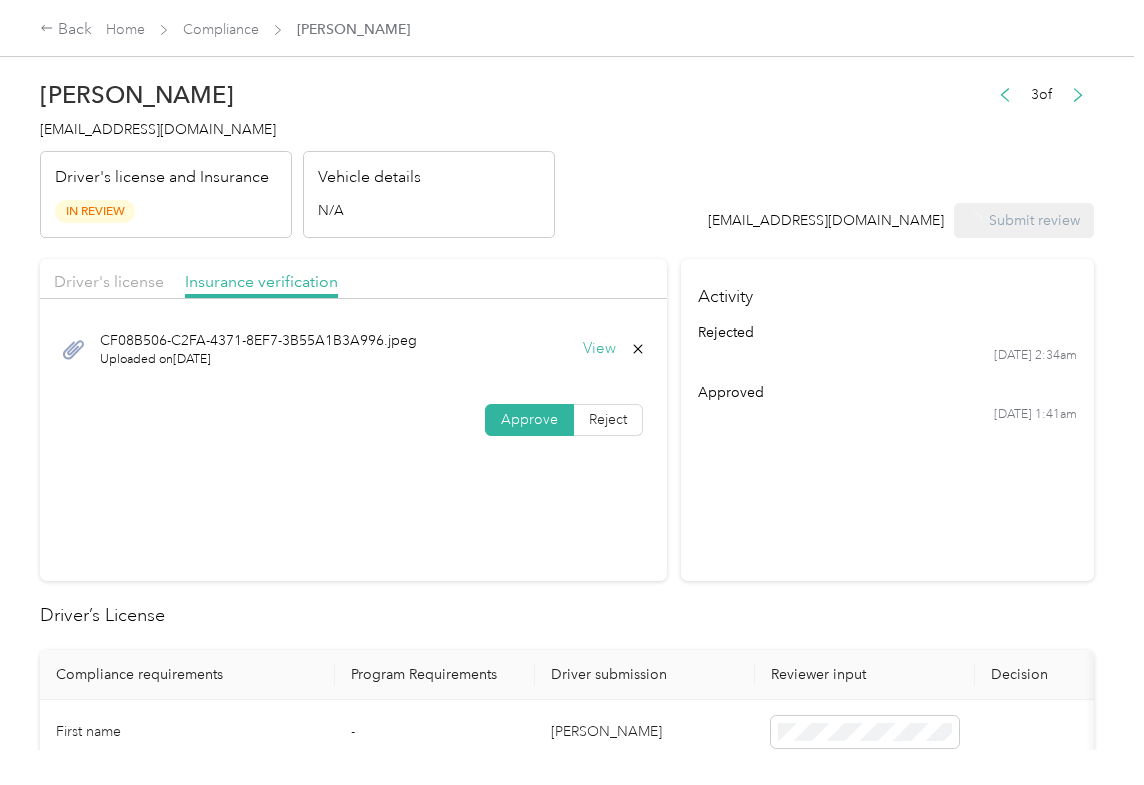 click on "[PERSON_NAME] [EMAIL_ADDRESS][DOMAIN_NAME] Driver's license and Insurance In Review Vehicle details N/A" at bounding box center [297, 154] 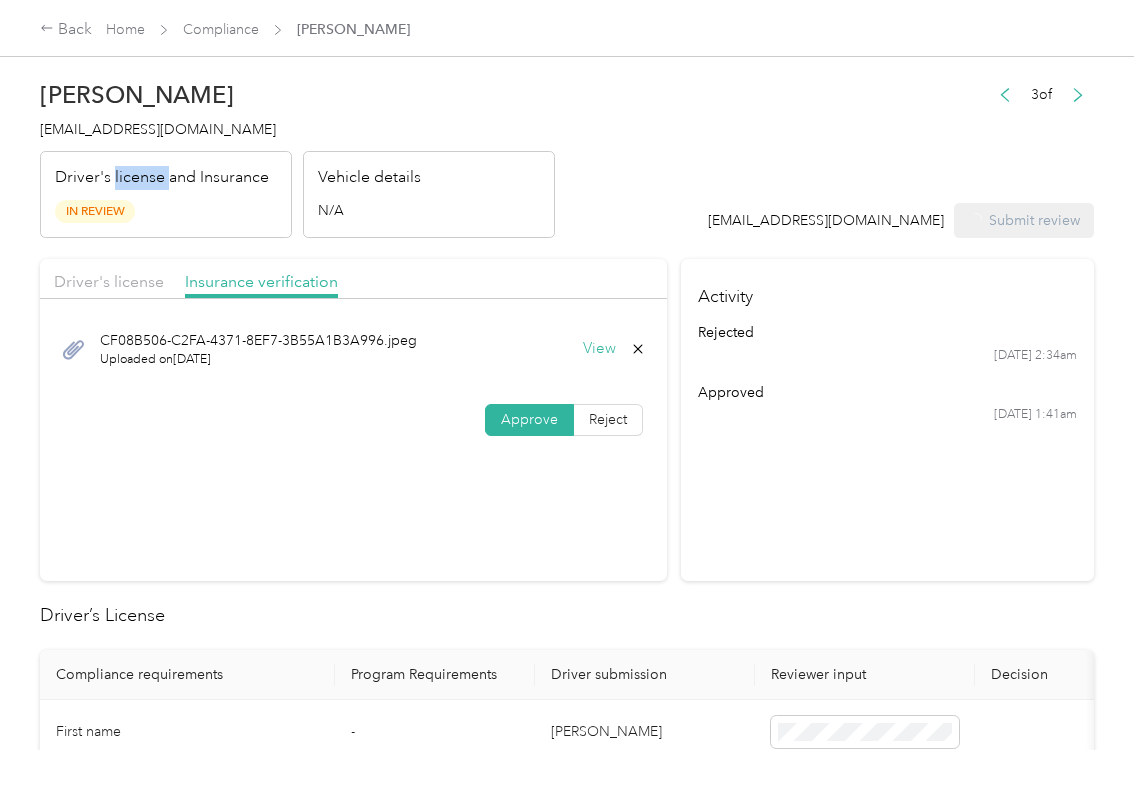 click on "[PERSON_NAME] [EMAIL_ADDRESS][DOMAIN_NAME] Driver's license and Insurance In Review Vehicle details N/A" at bounding box center [297, 154] 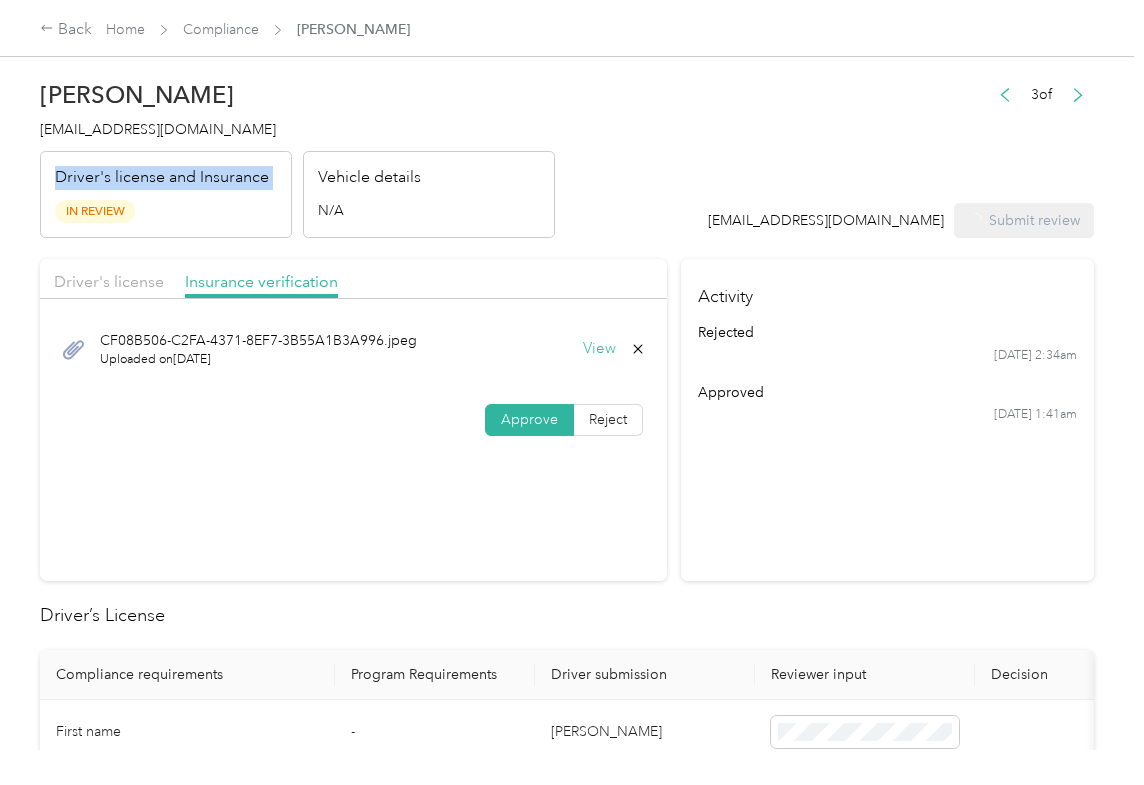 click on "[PERSON_NAME] [EMAIL_ADDRESS][DOMAIN_NAME] Driver's license and Insurance In Review Vehicle details N/A" at bounding box center (297, 154) 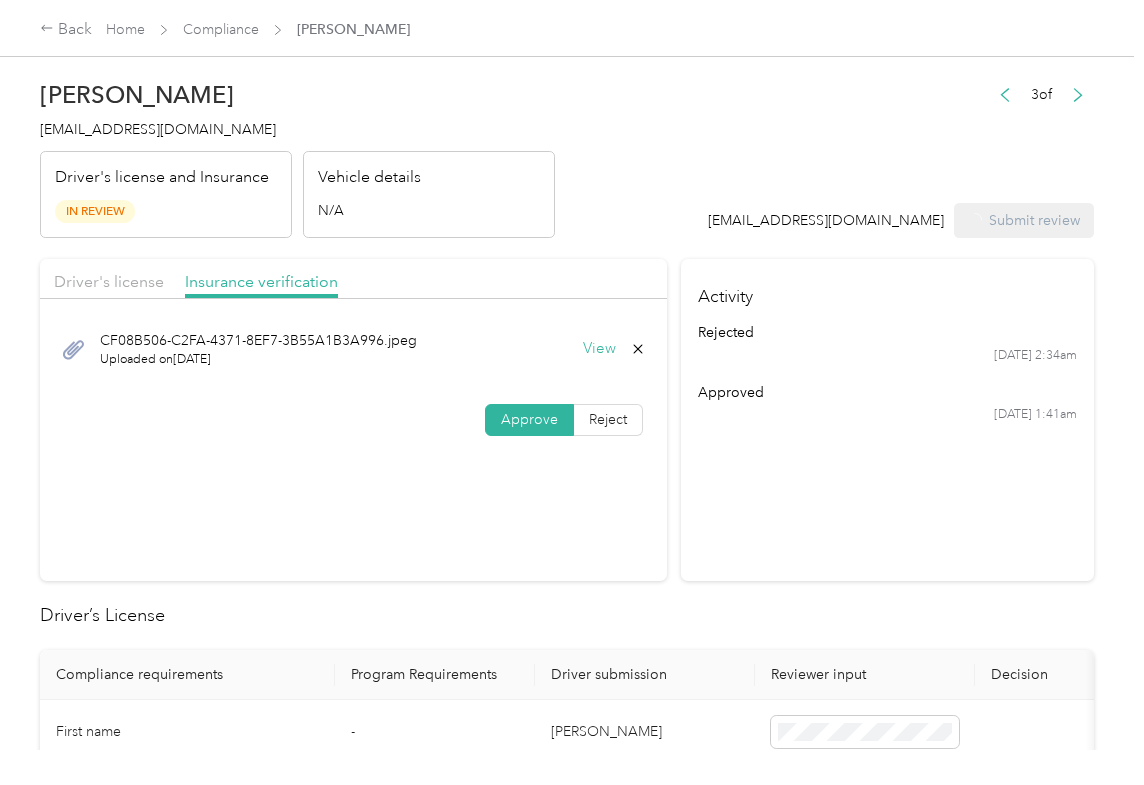 click on "[EMAIL_ADDRESS][DOMAIN_NAME]" at bounding box center [158, 129] 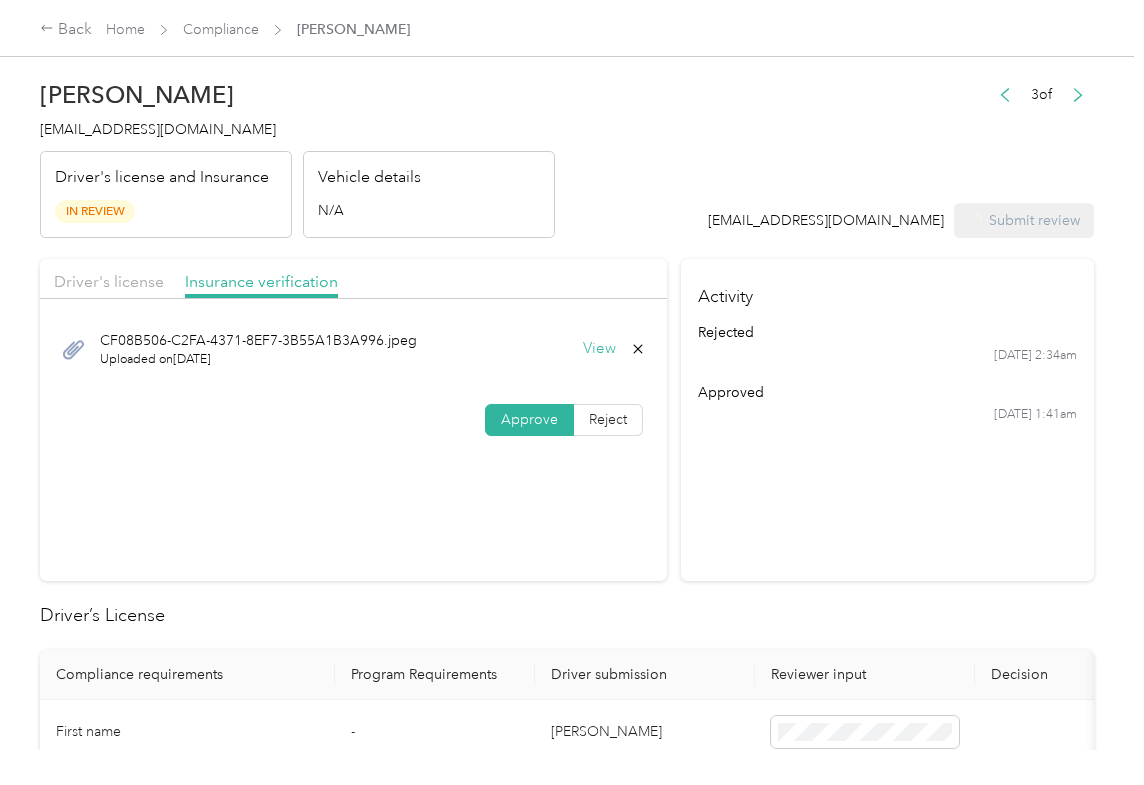 click on "[EMAIL_ADDRESS][DOMAIN_NAME]" at bounding box center (158, 129) 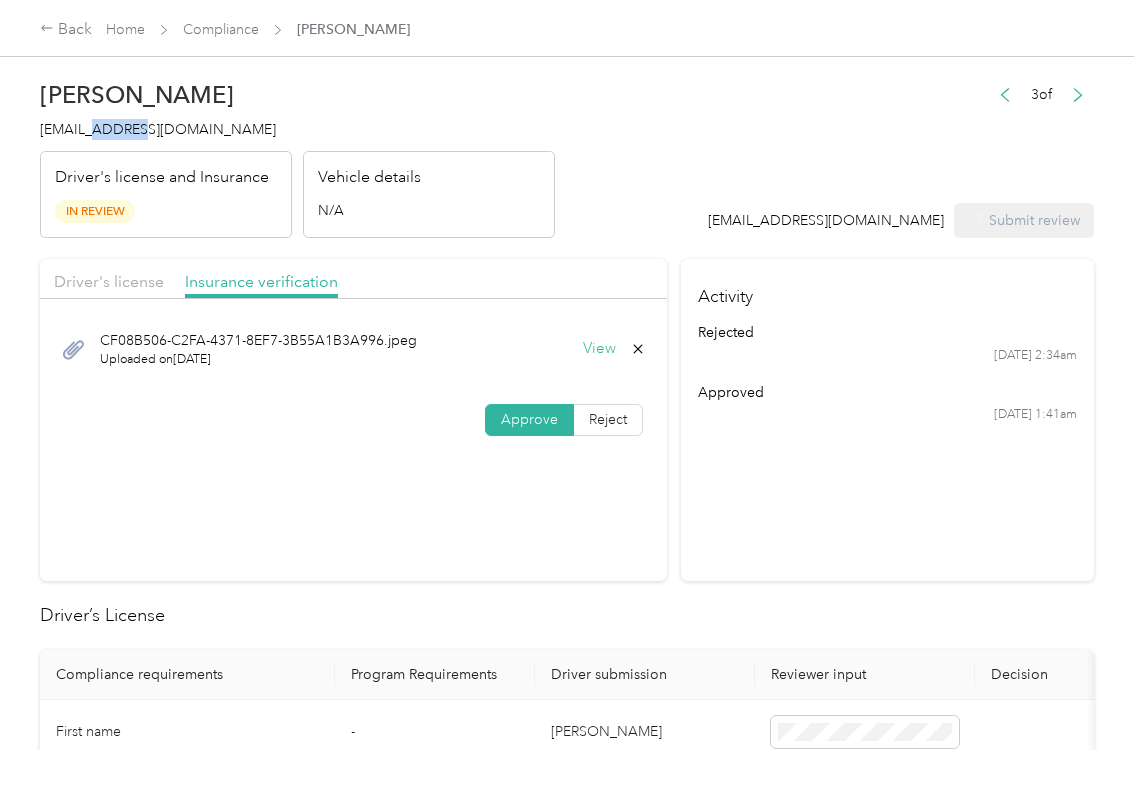 click on "[EMAIL_ADDRESS][DOMAIN_NAME]" at bounding box center [158, 129] 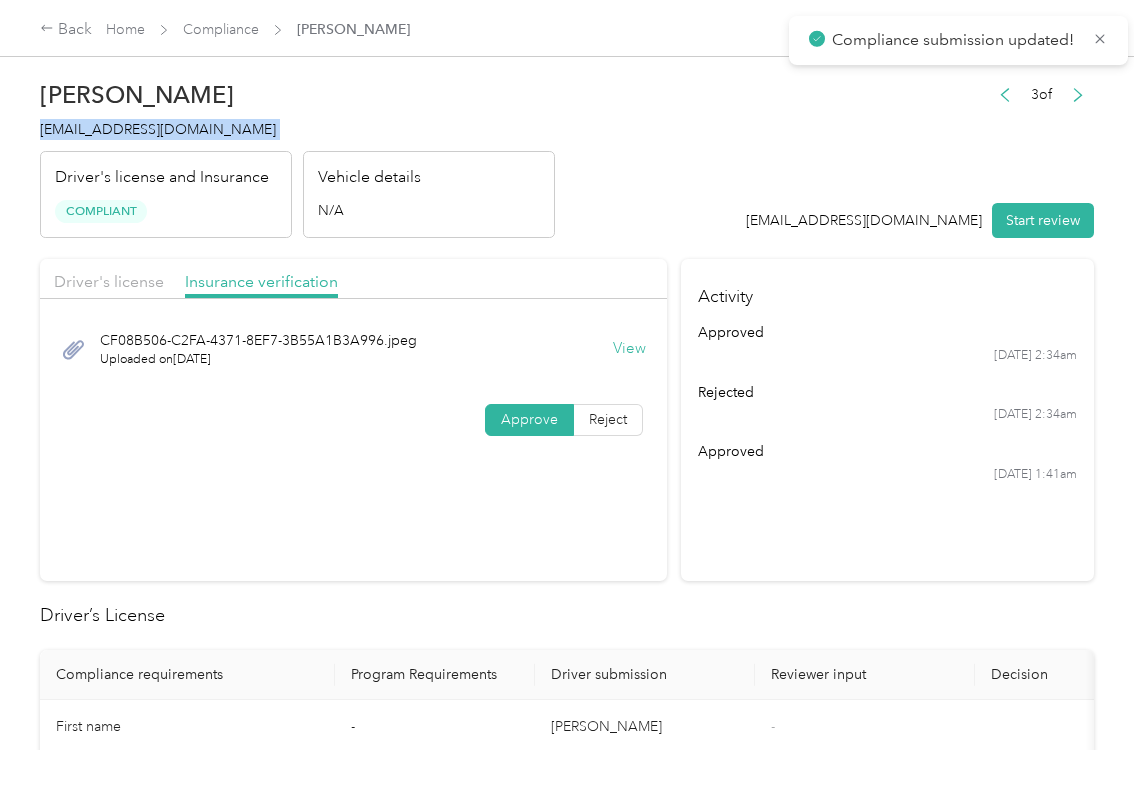 click on "[EMAIL_ADDRESS][DOMAIN_NAME]" at bounding box center (158, 129) 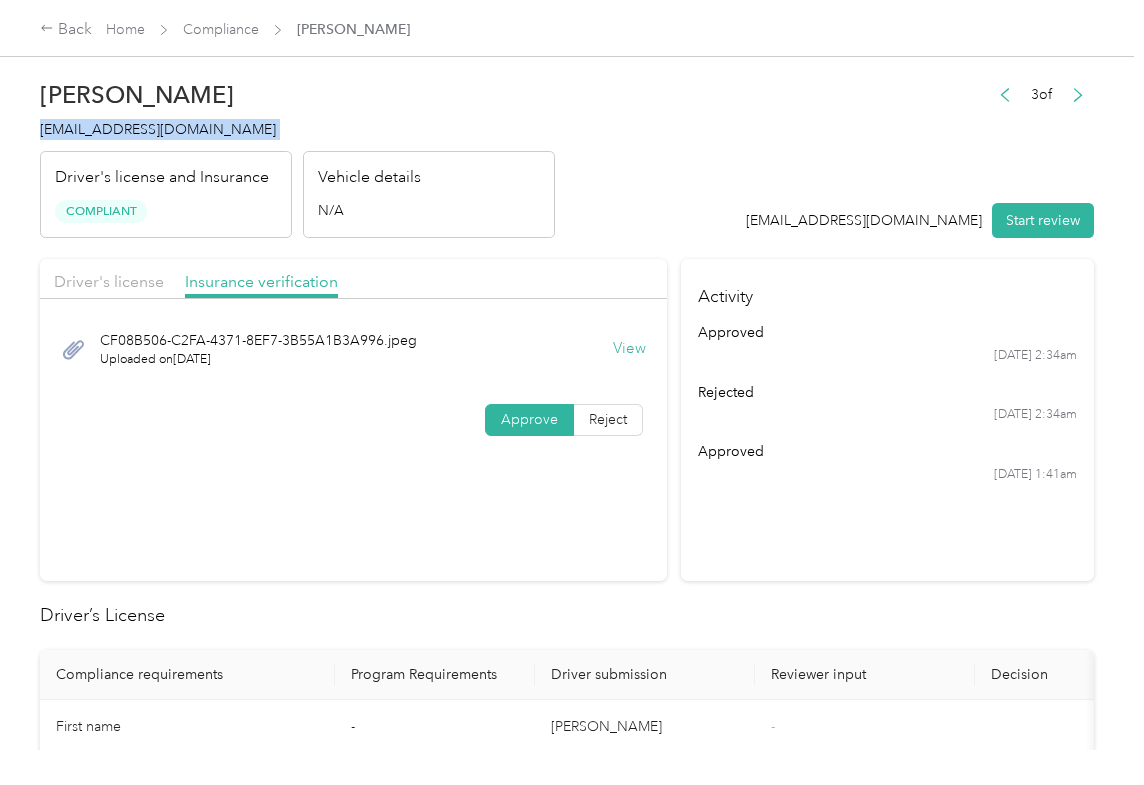 click on "Activity approved [DATE] 2:34am rejected [DATE] 2:34am approved [DATE] 1:41am" at bounding box center (887, 420) 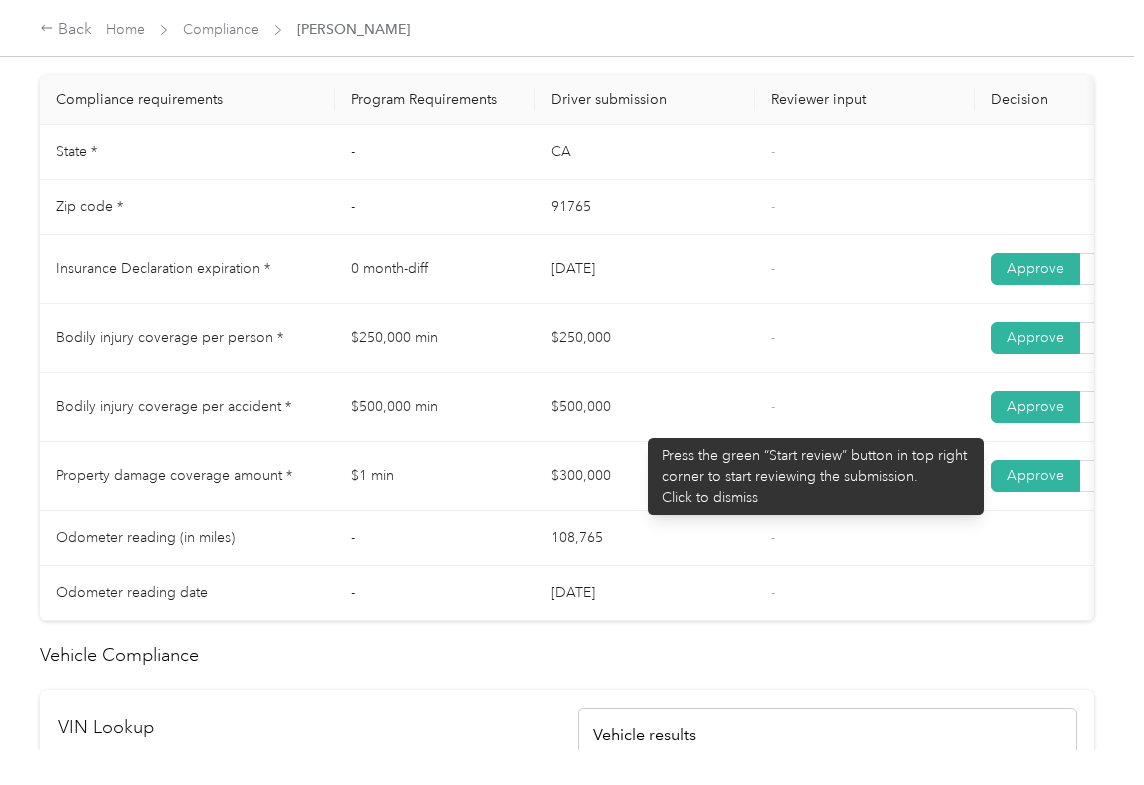 scroll, scrollTop: 933, scrollLeft: 0, axis: vertical 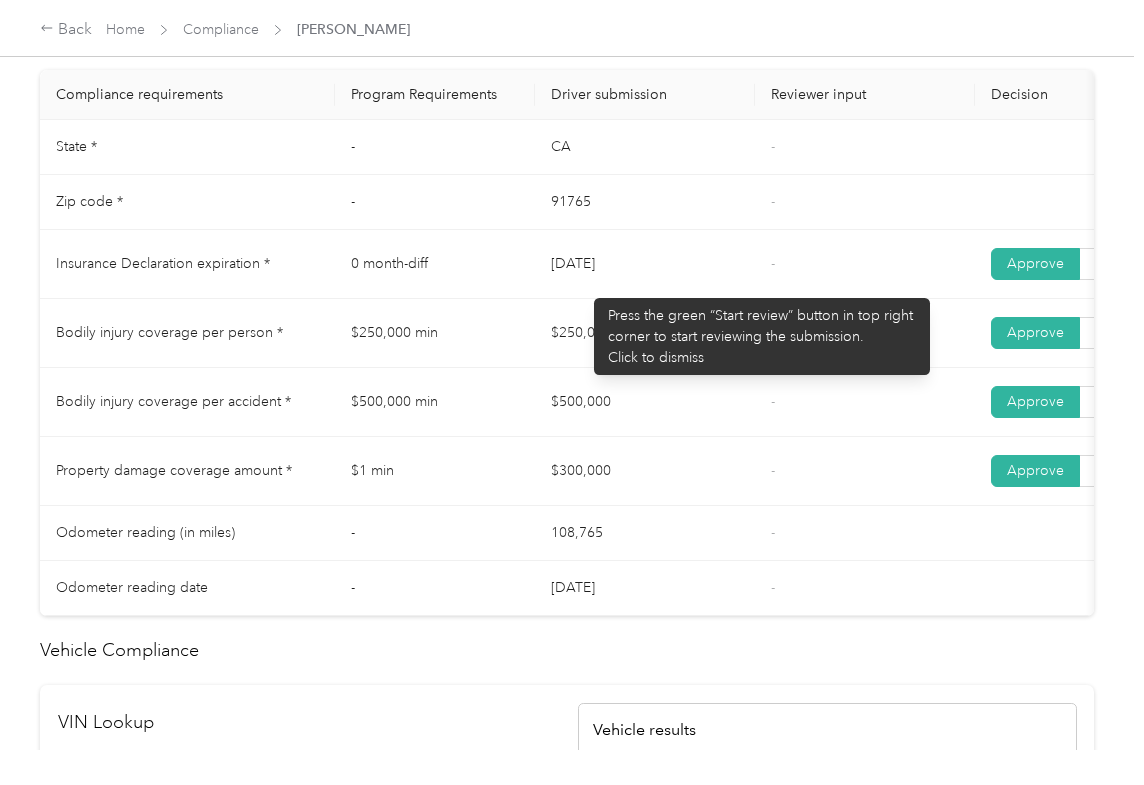 drag, startPoint x: 584, startPoint y: 288, endPoint x: 609, endPoint y: 312, distance: 34.655445 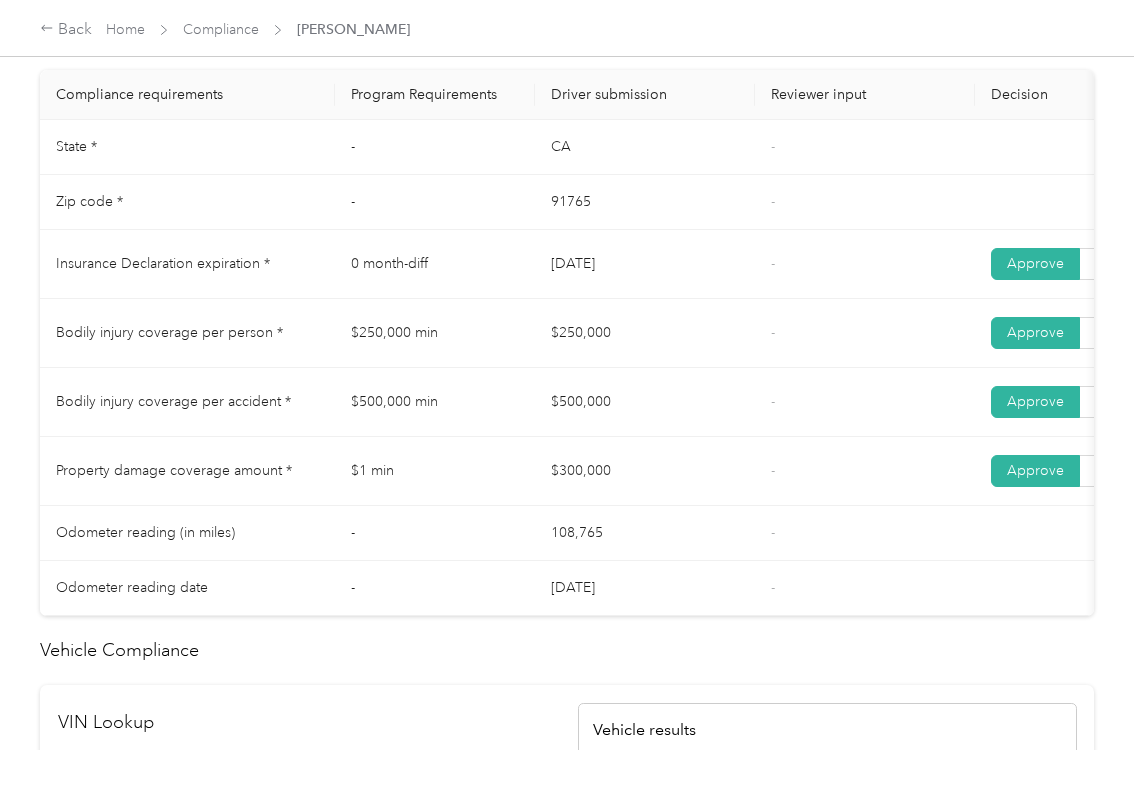 drag, startPoint x: 566, startPoint y: 342, endPoint x: 637, endPoint y: 361, distance: 73.4983 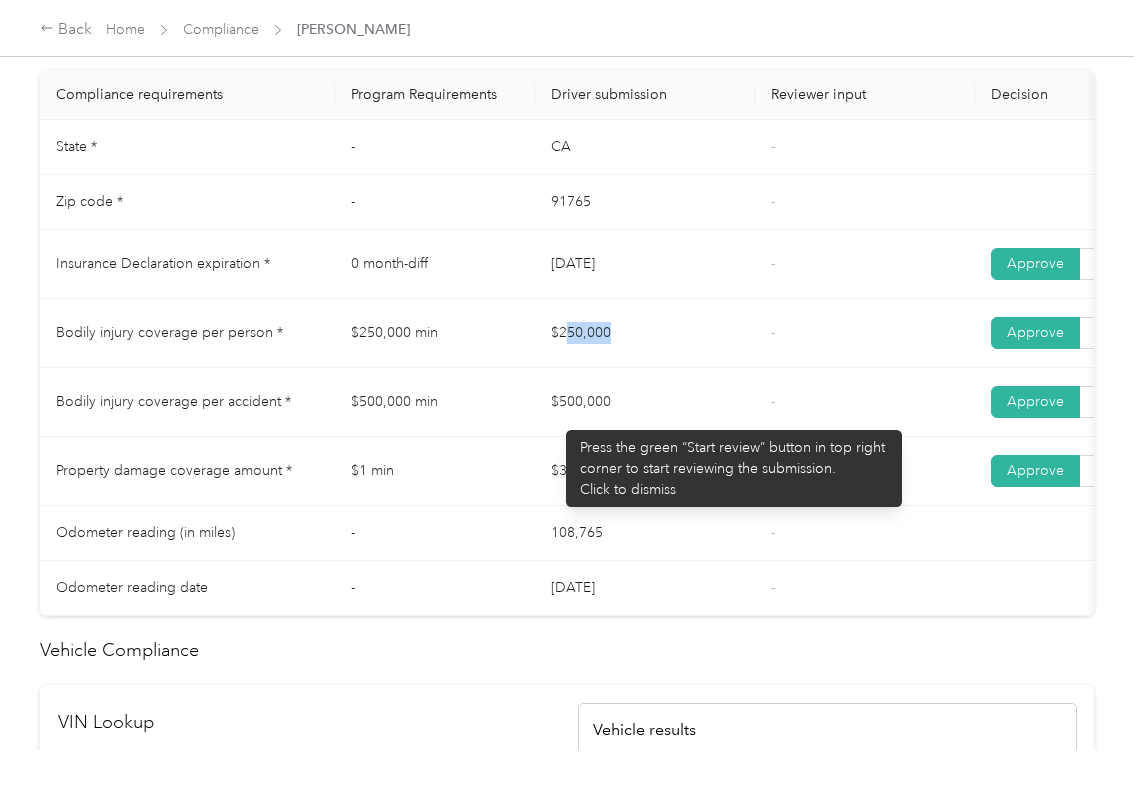 drag, startPoint x: 542, startPoint y: 417, endPoint x: 670, endPoint y: 453, distance: 132.96616 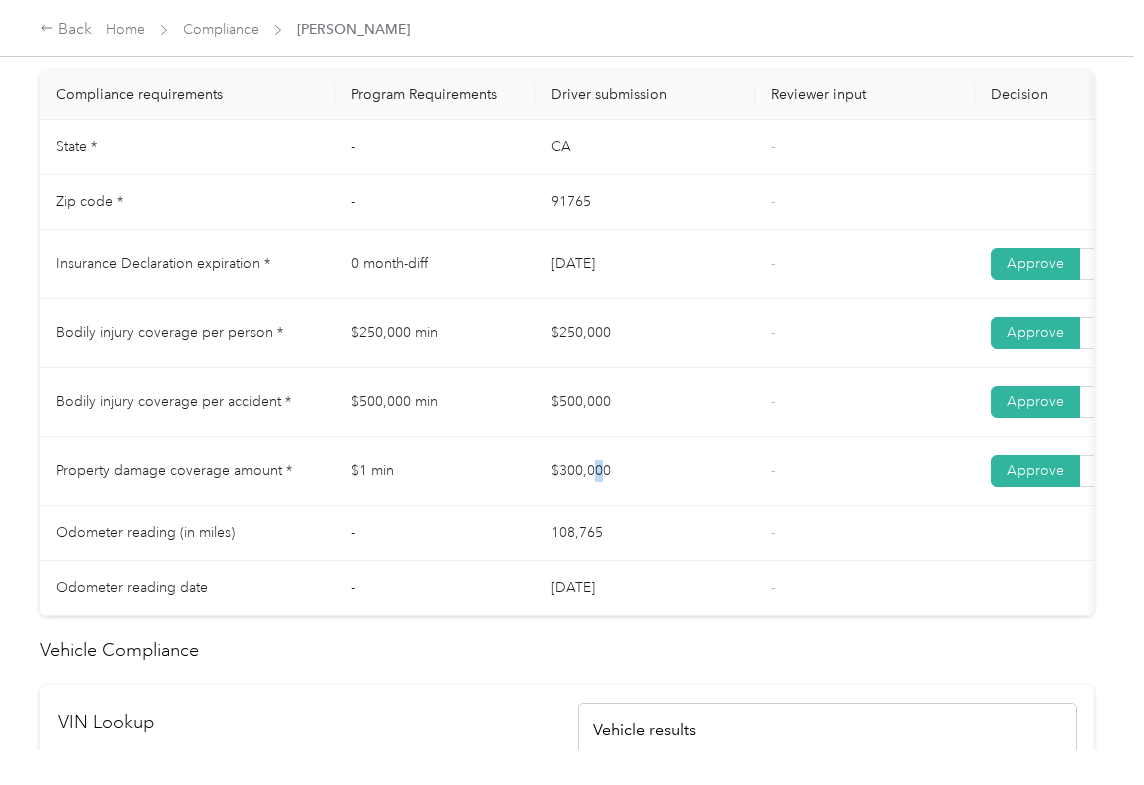 drag, startPoint x: 598, startPoint y: 494, endPoint x: 786, endPoint y: 506, distance: 188.38258 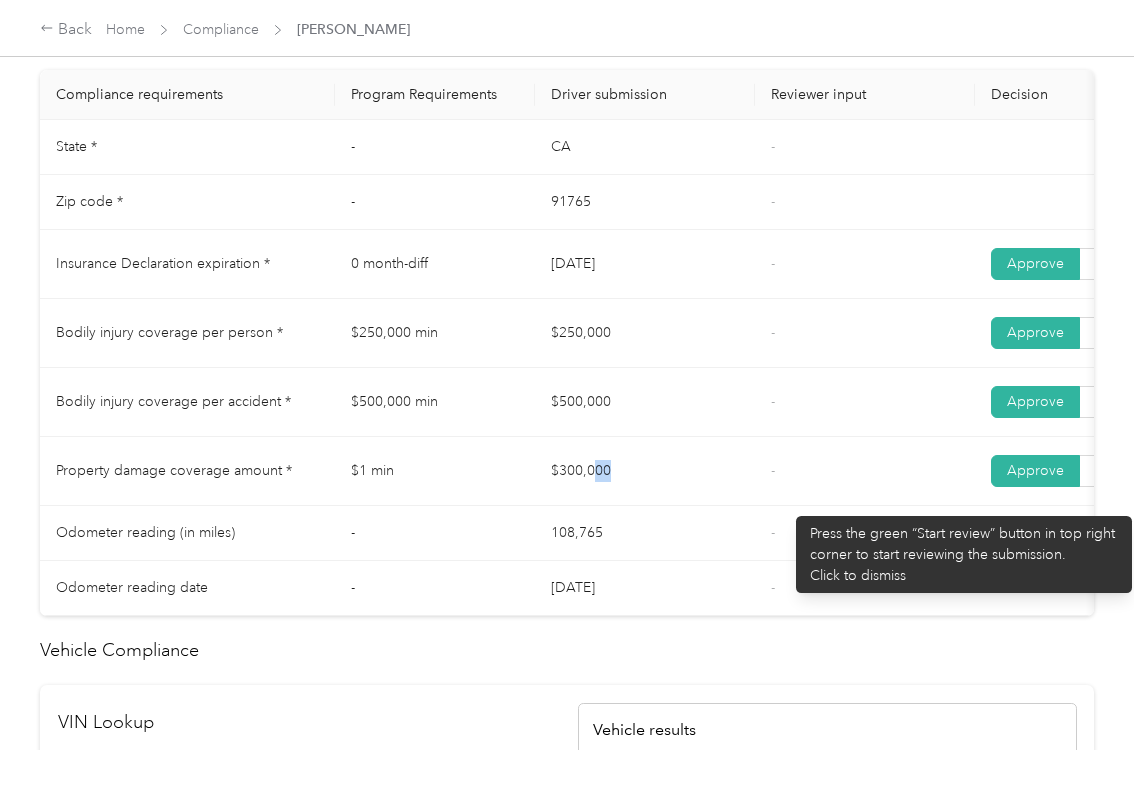 click on "-" at bounding box center [865, 471] 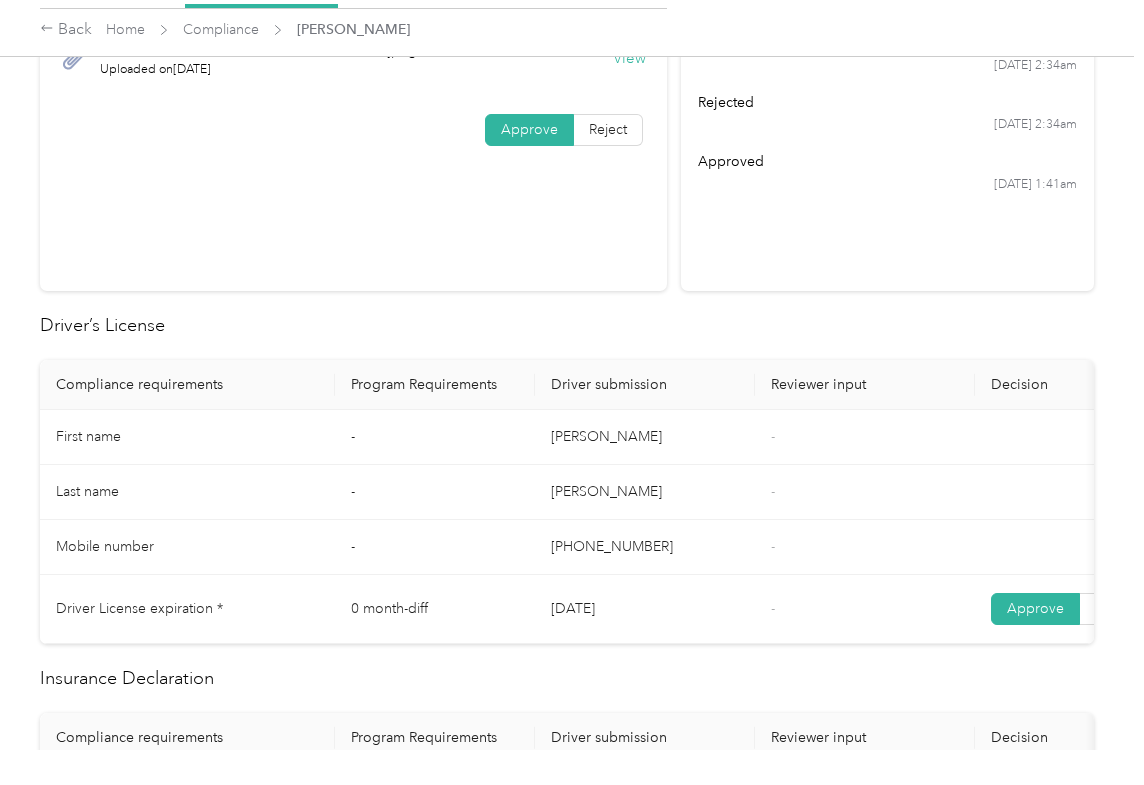 scroll, scrollTop: 266, scrollLeft: 0, axis: vertical 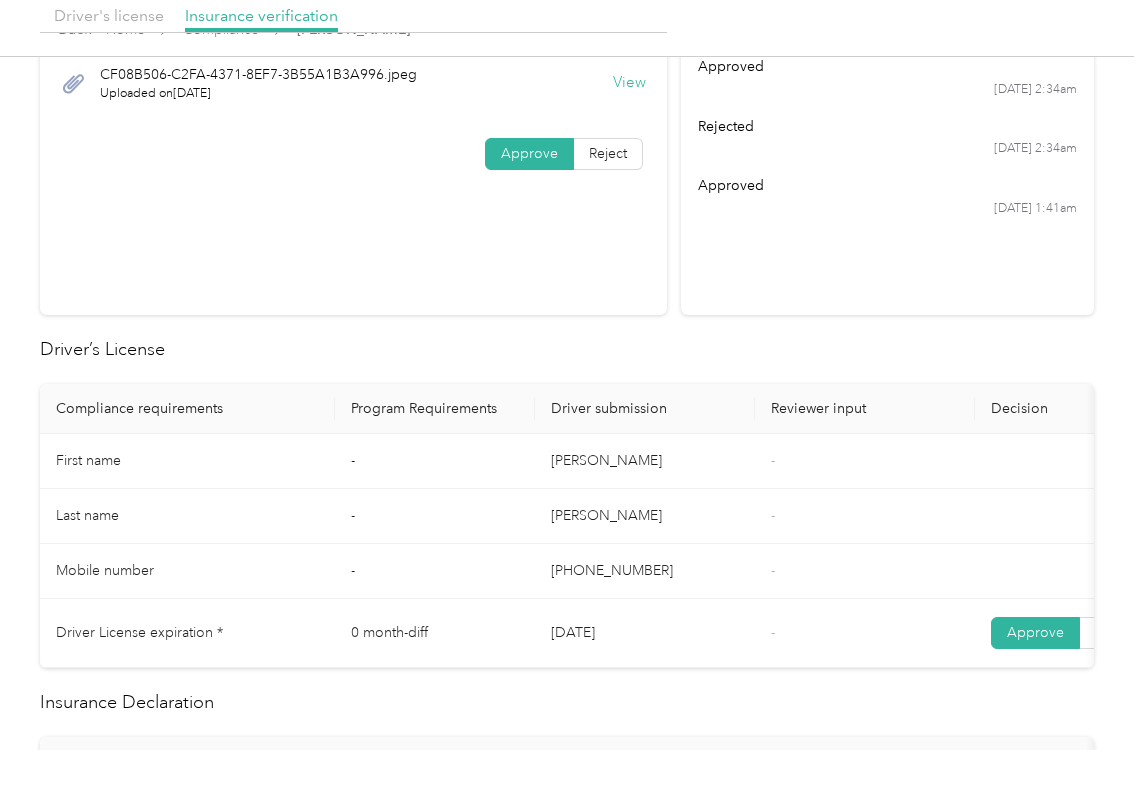 click on "View" at bounding box center [629, 83] 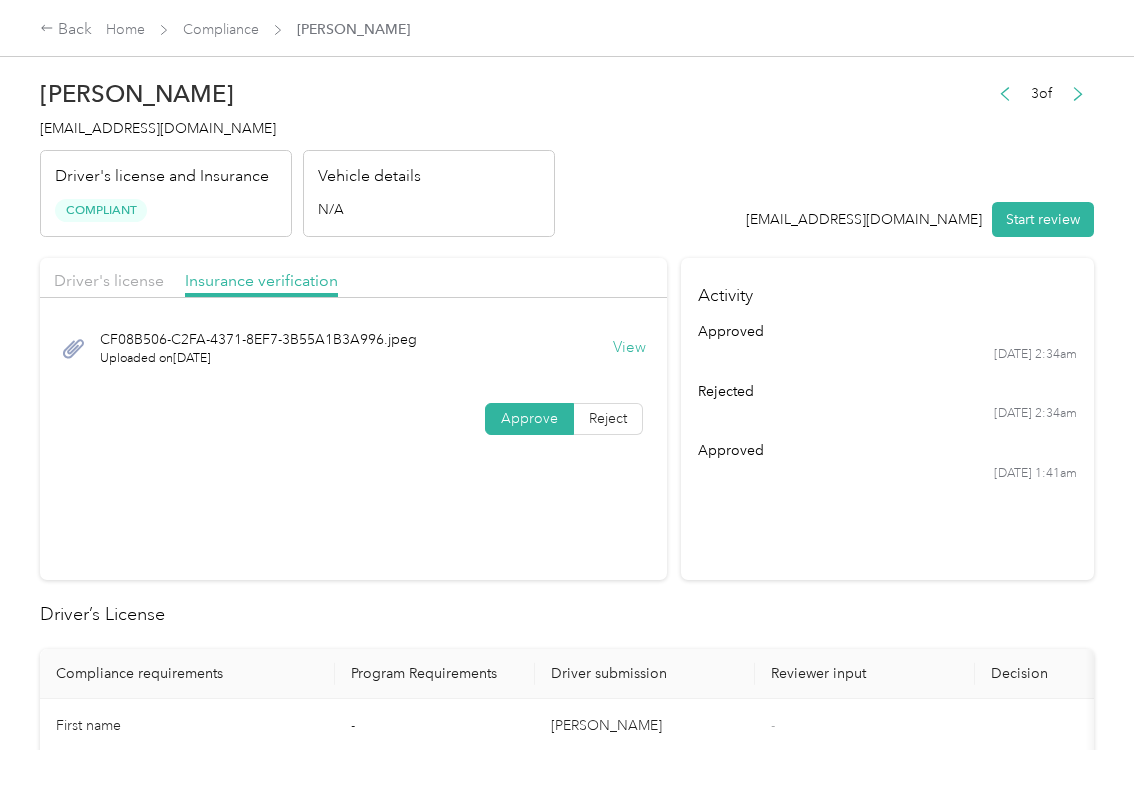 scroll, scrollTop: 0, scrollLeft: 0, axis: both 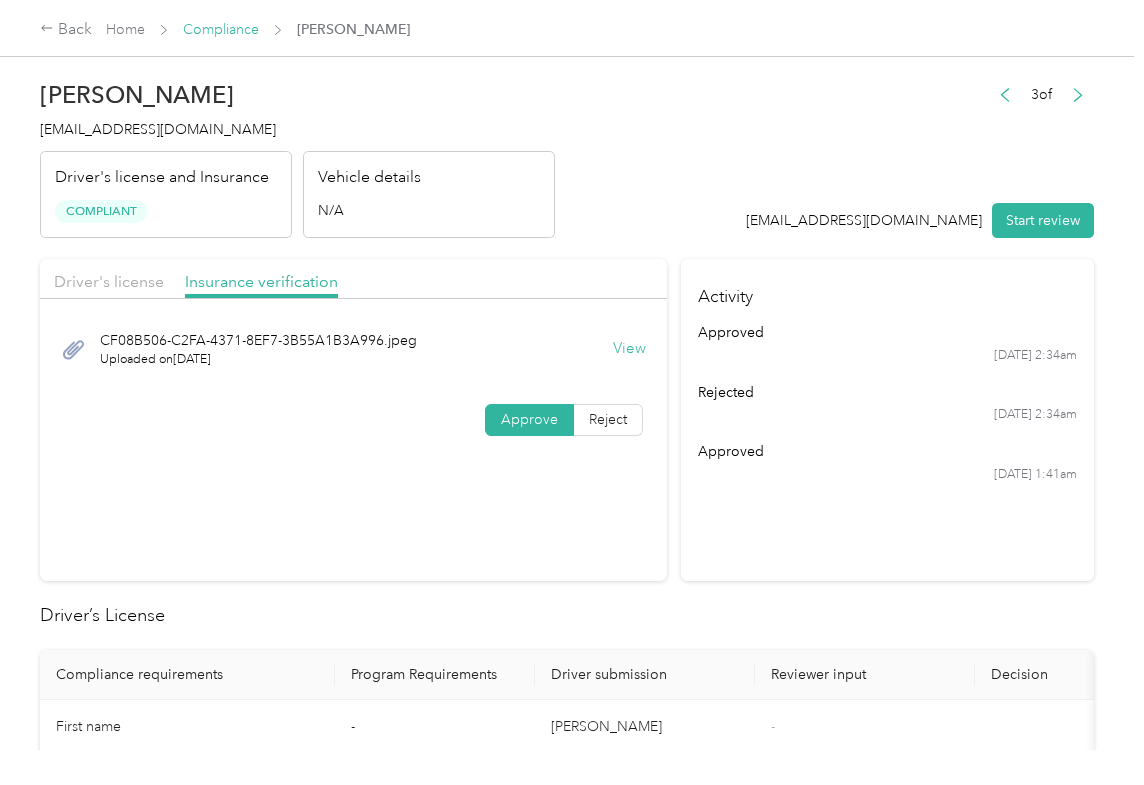 click on "Compliance" at bounding box center [221, 29] 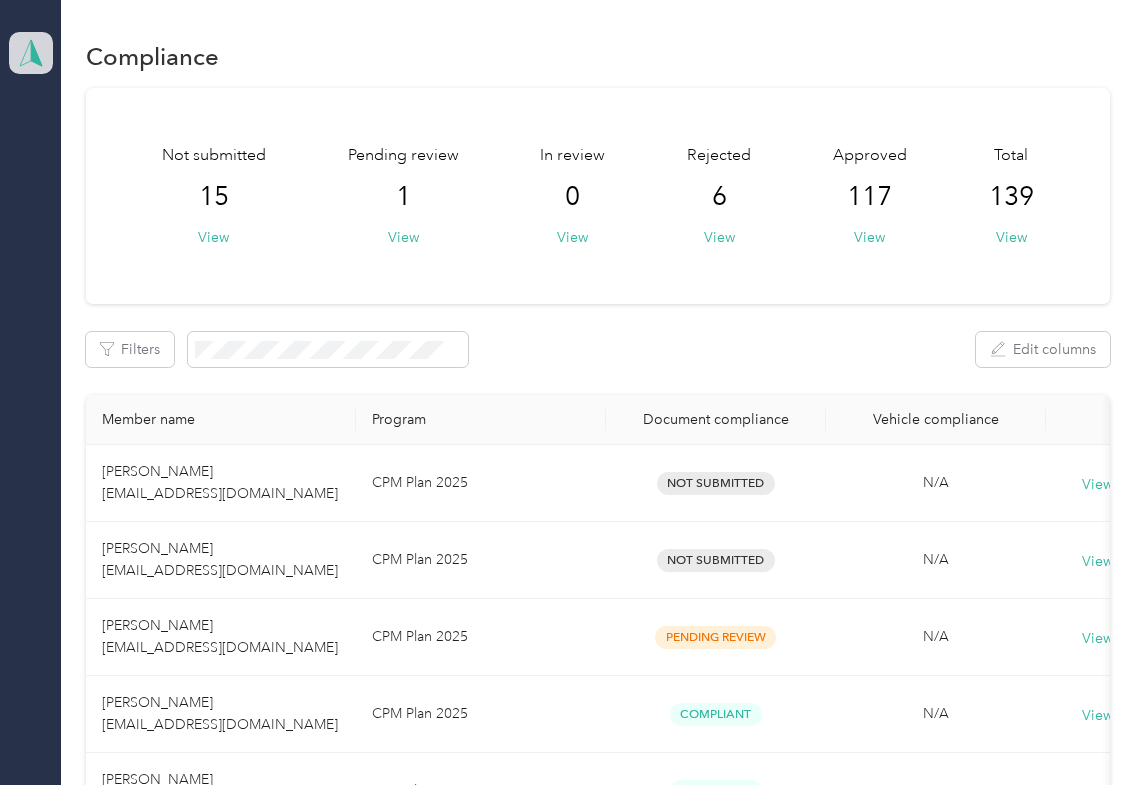 click 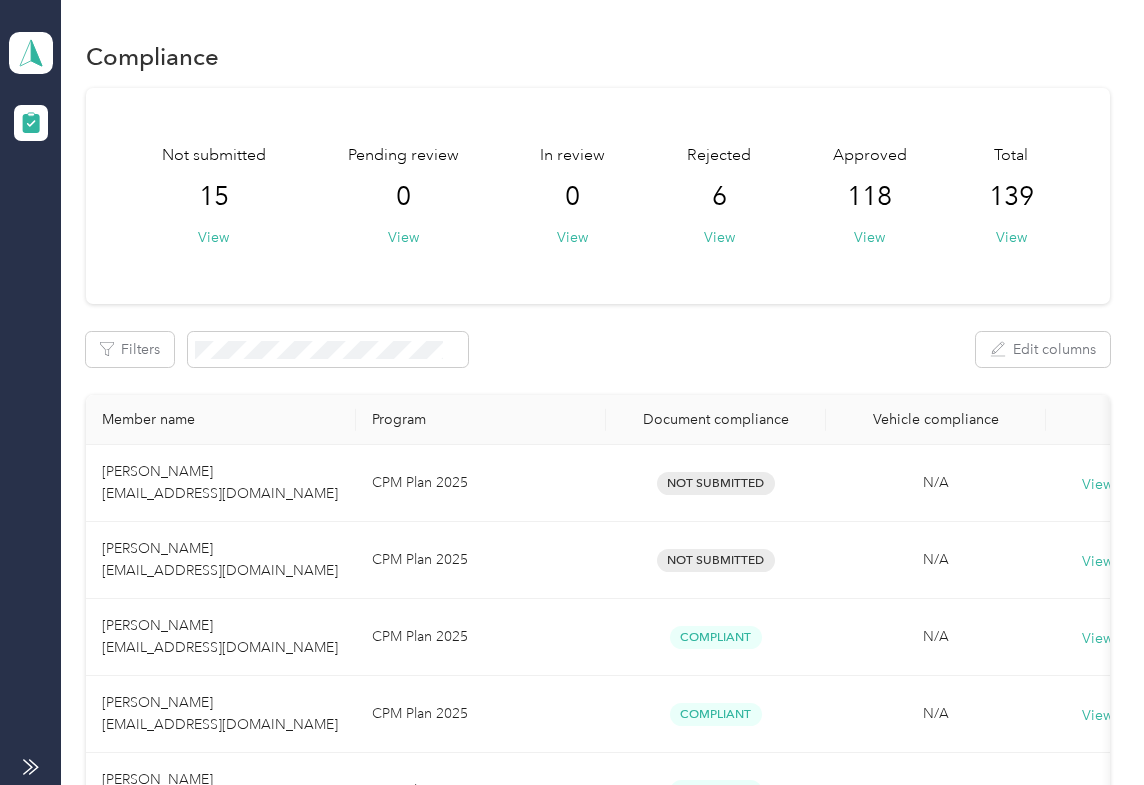 click on "Log out" at bounding box center (64, 209) 